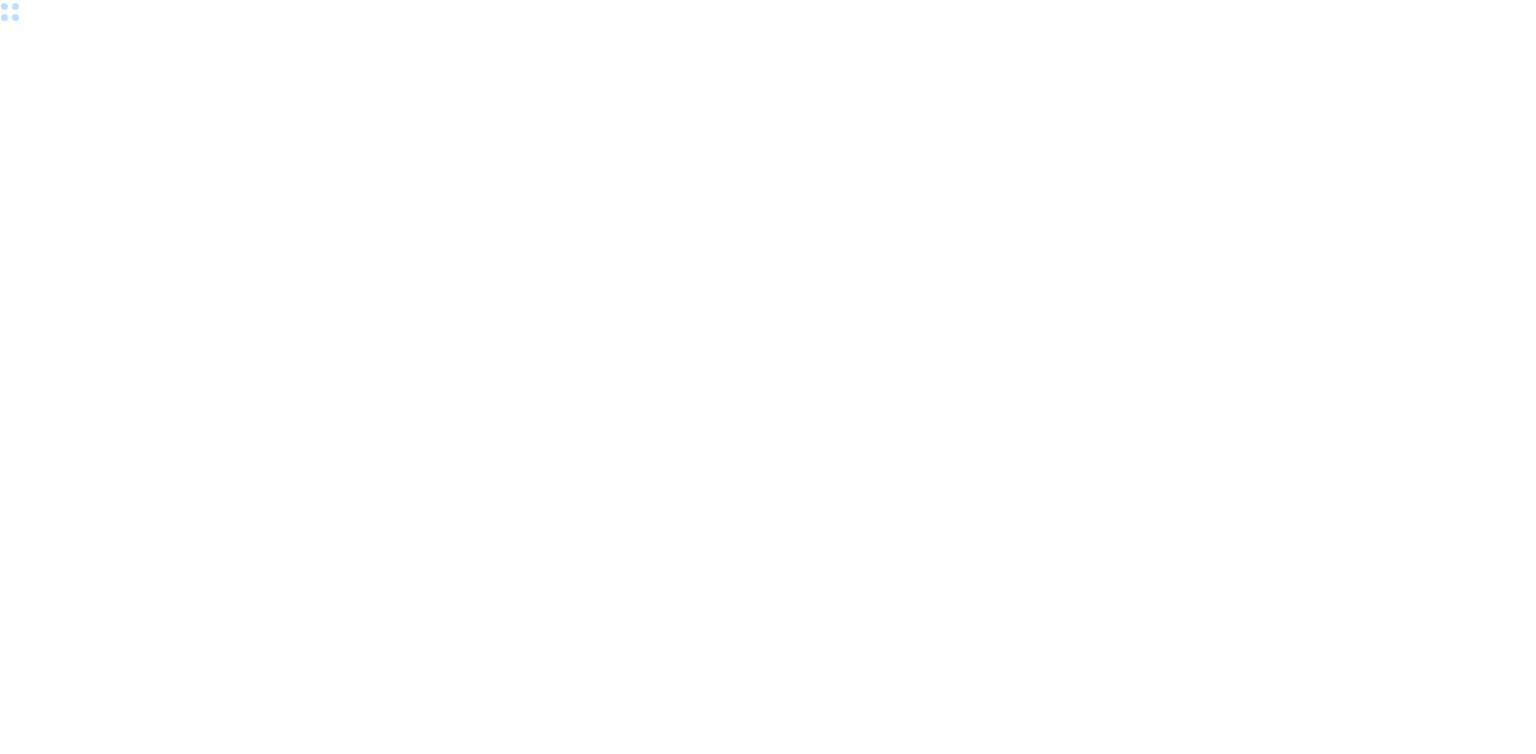 scroll, scrollTop: 0, scrollLeft: 0, axis: both 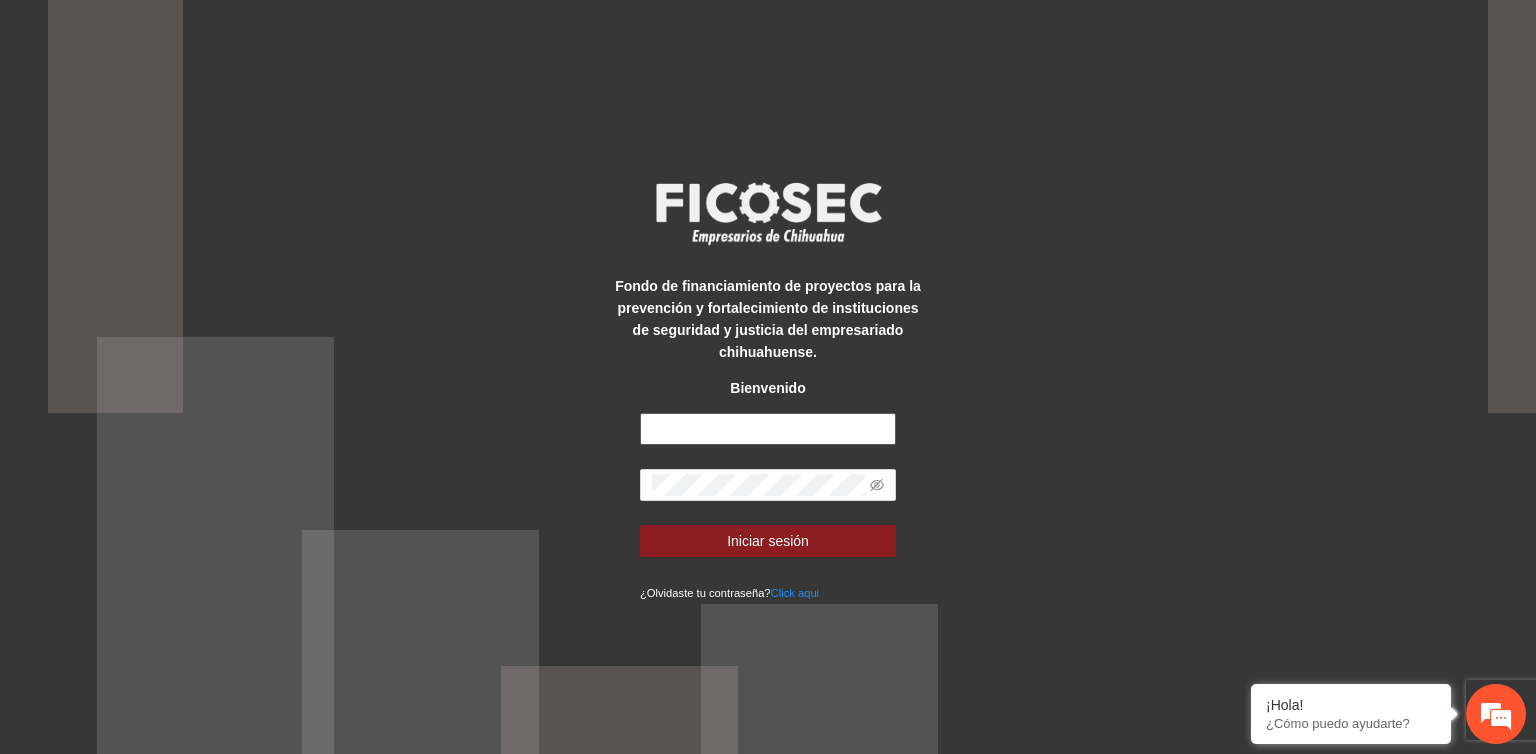 type on "**********" 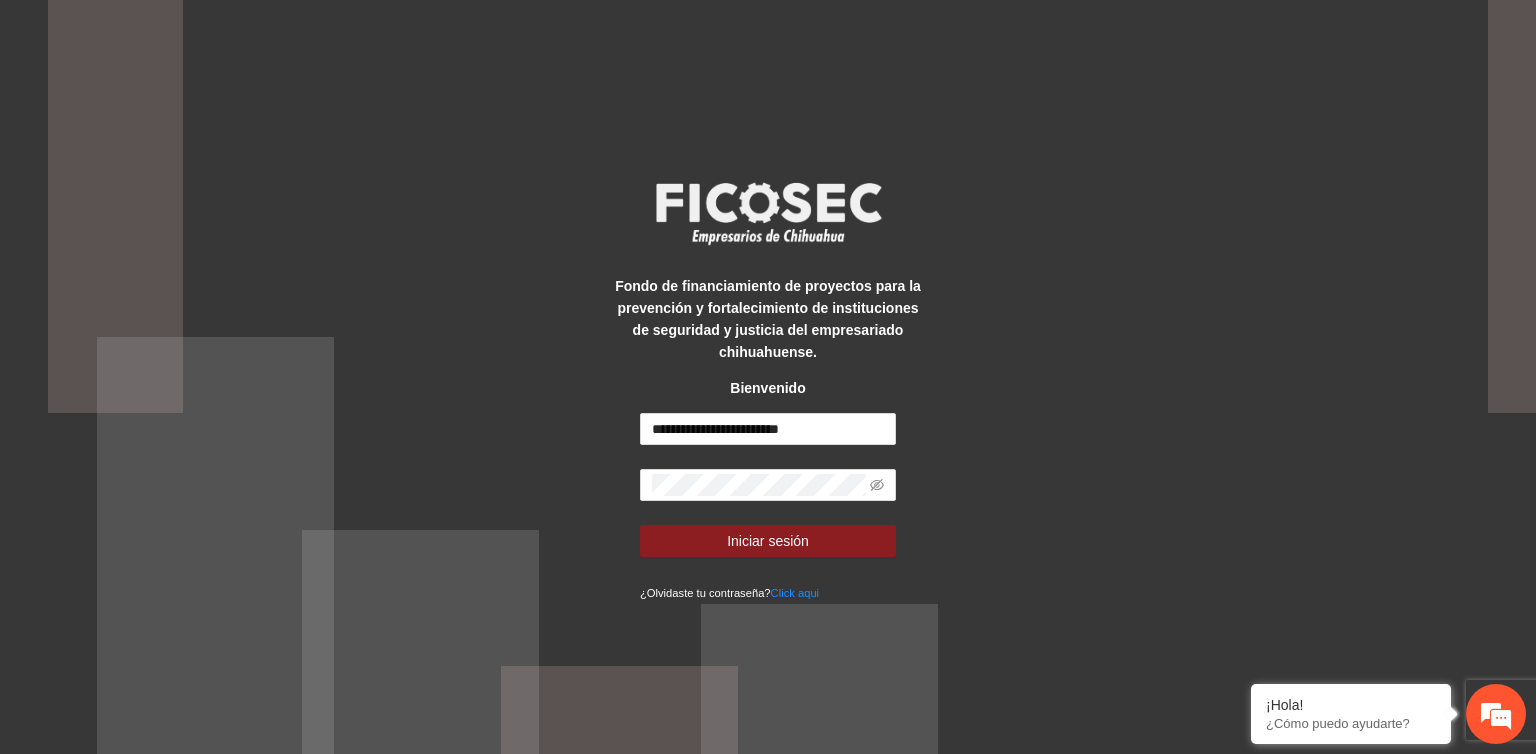 click on "**********" at bounding box center [768, 377] 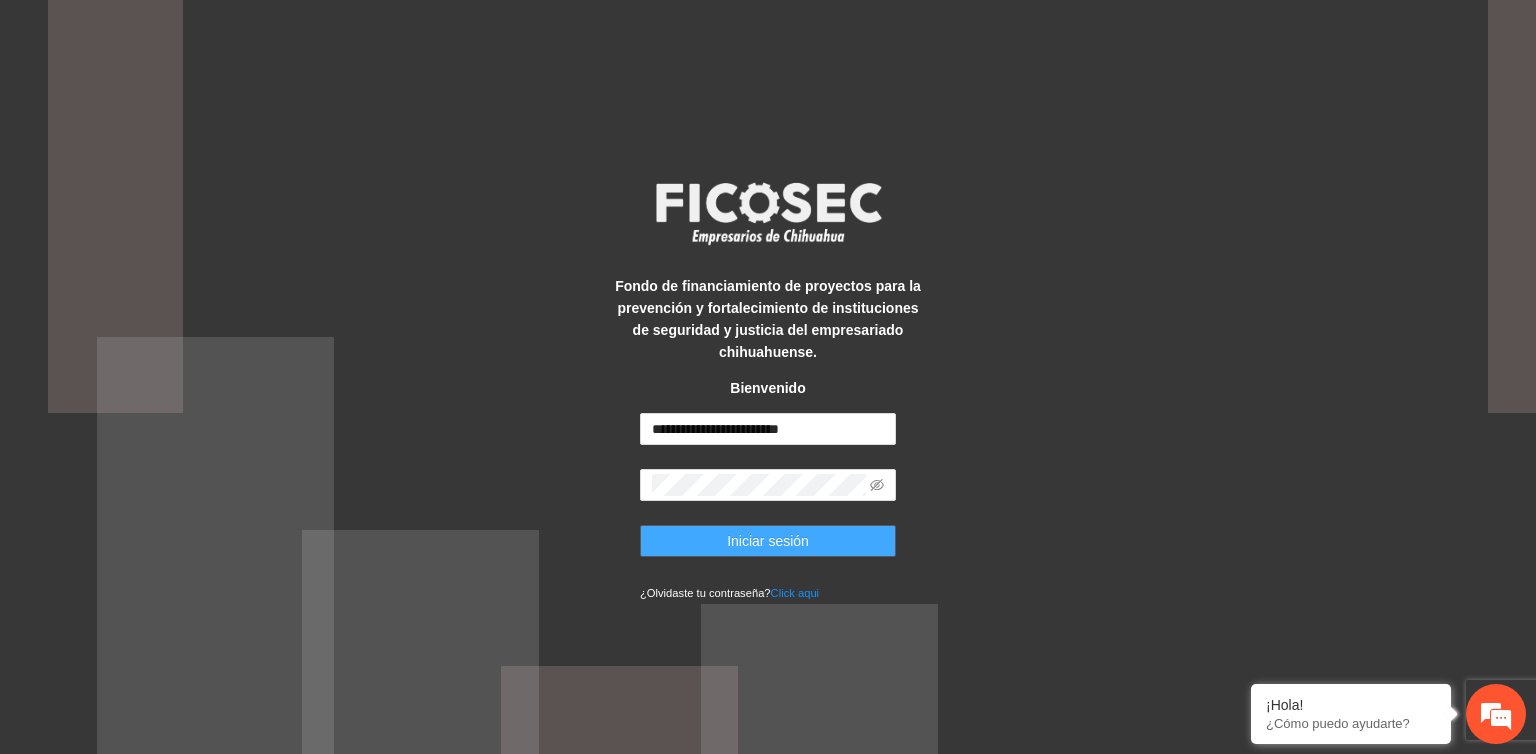 click on "Iniciar sesión" at bounding box center (768, 541) 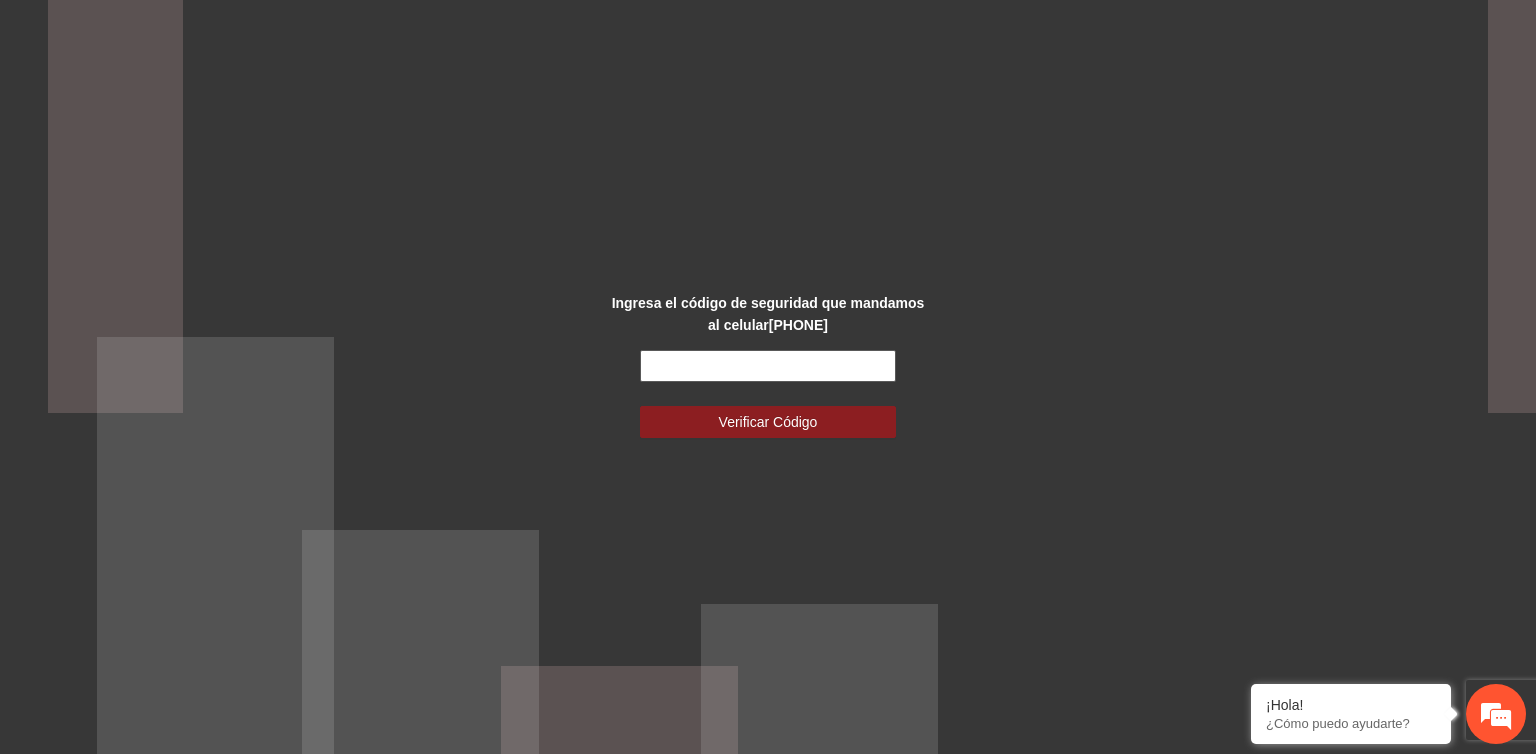 click at bounding box center (768, 366) 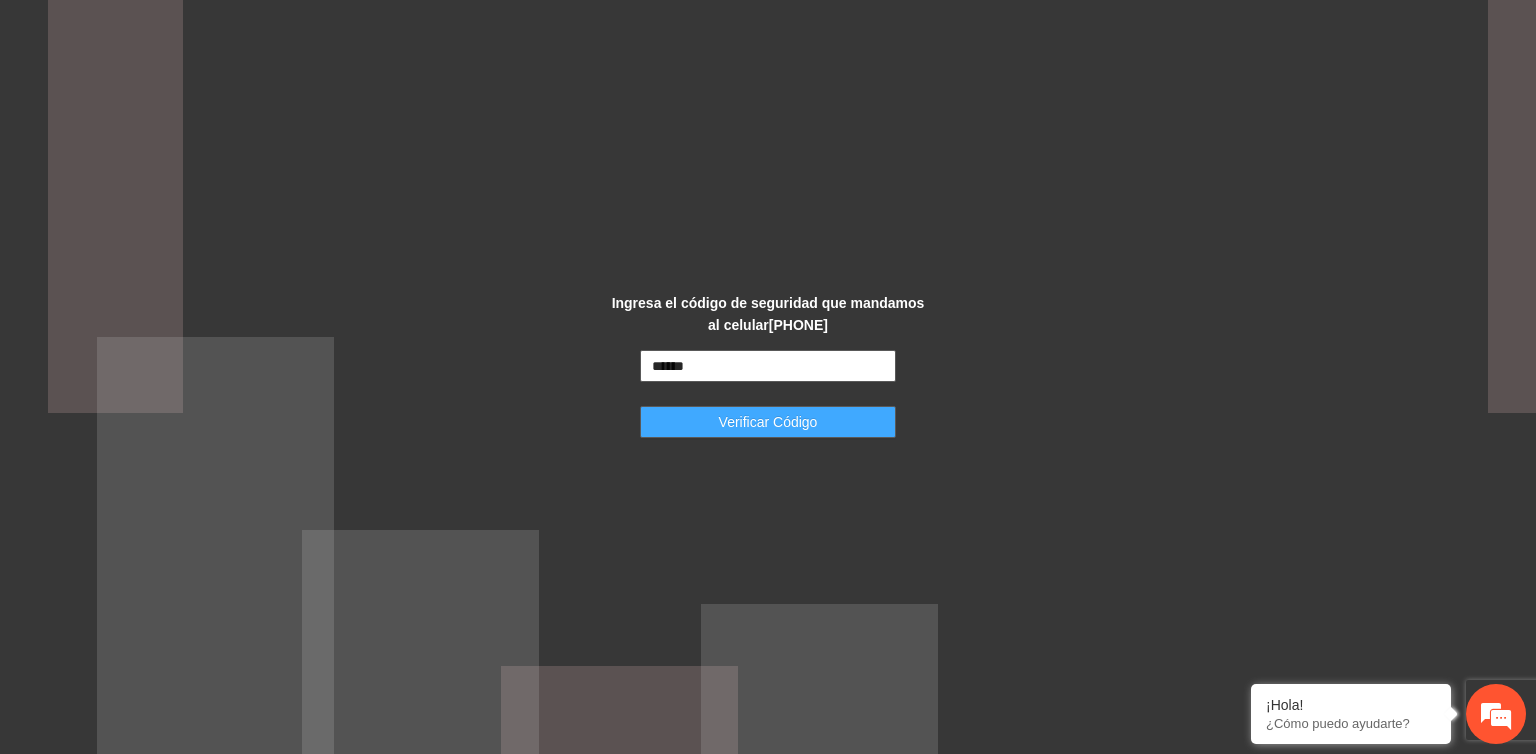 type on "******" 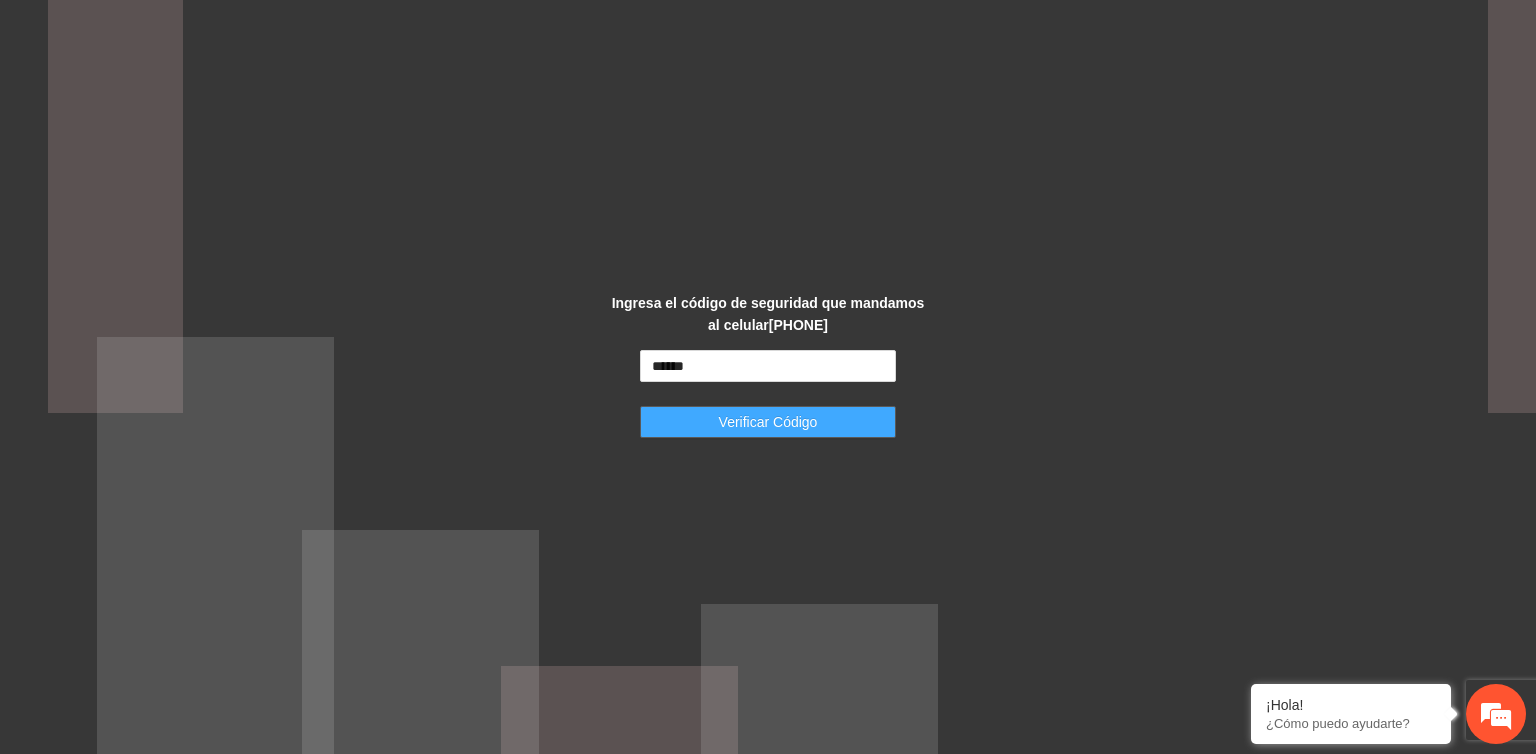 click on "Verificar Código" at bounding box center (768, 422) 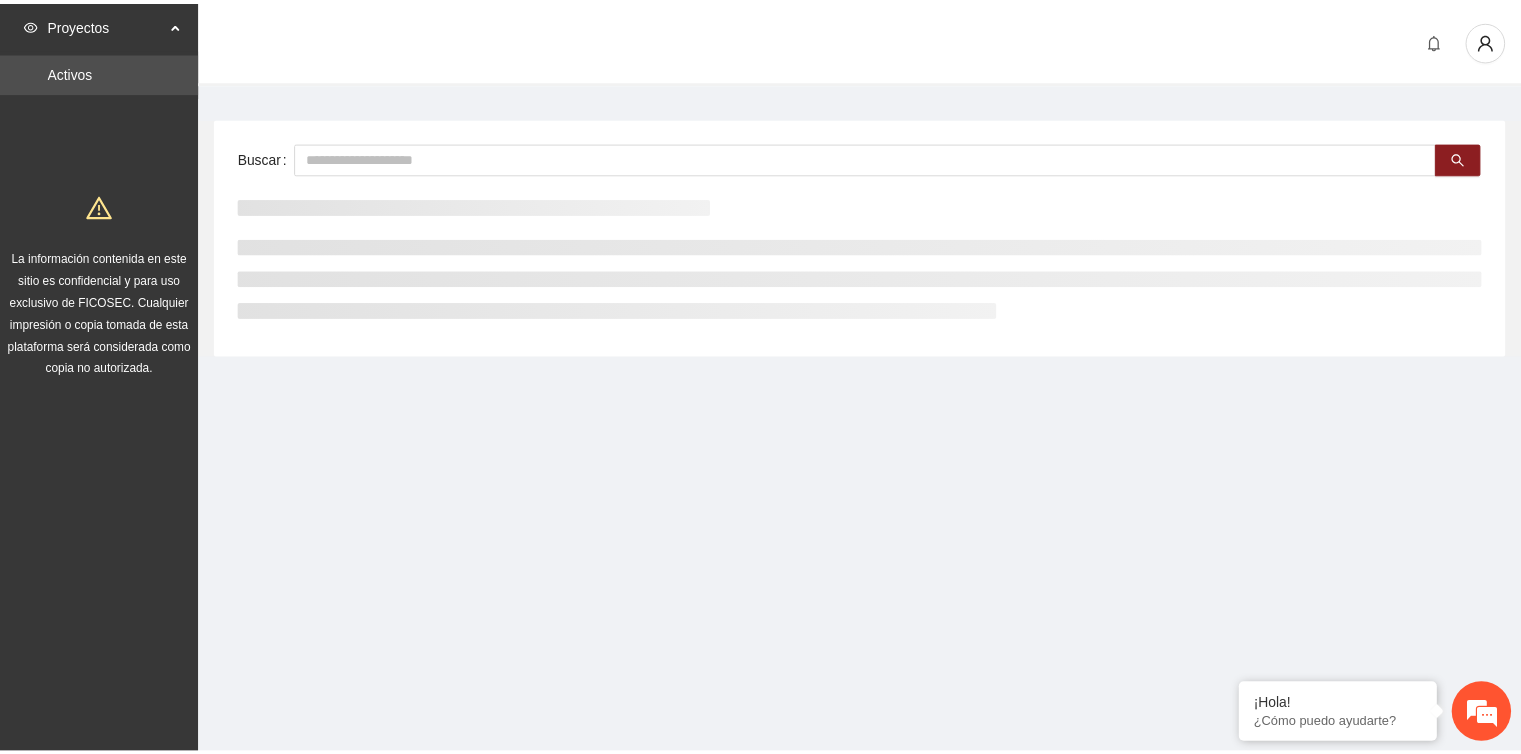 scroll, scrollTop: 0, scrollLeft: 0, axis: both 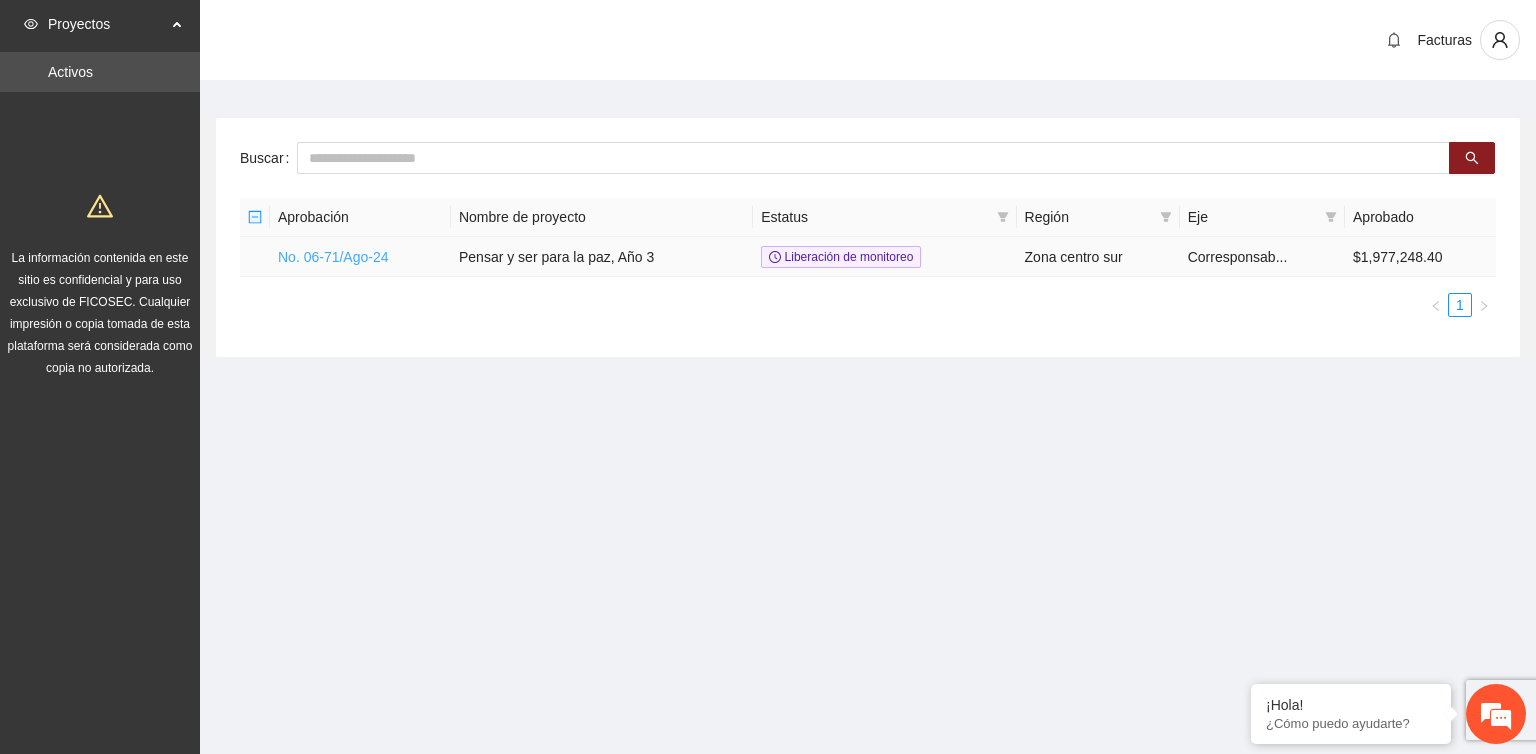 click on "No. 06-71/Ago-24" at bounding box center (333, 257) 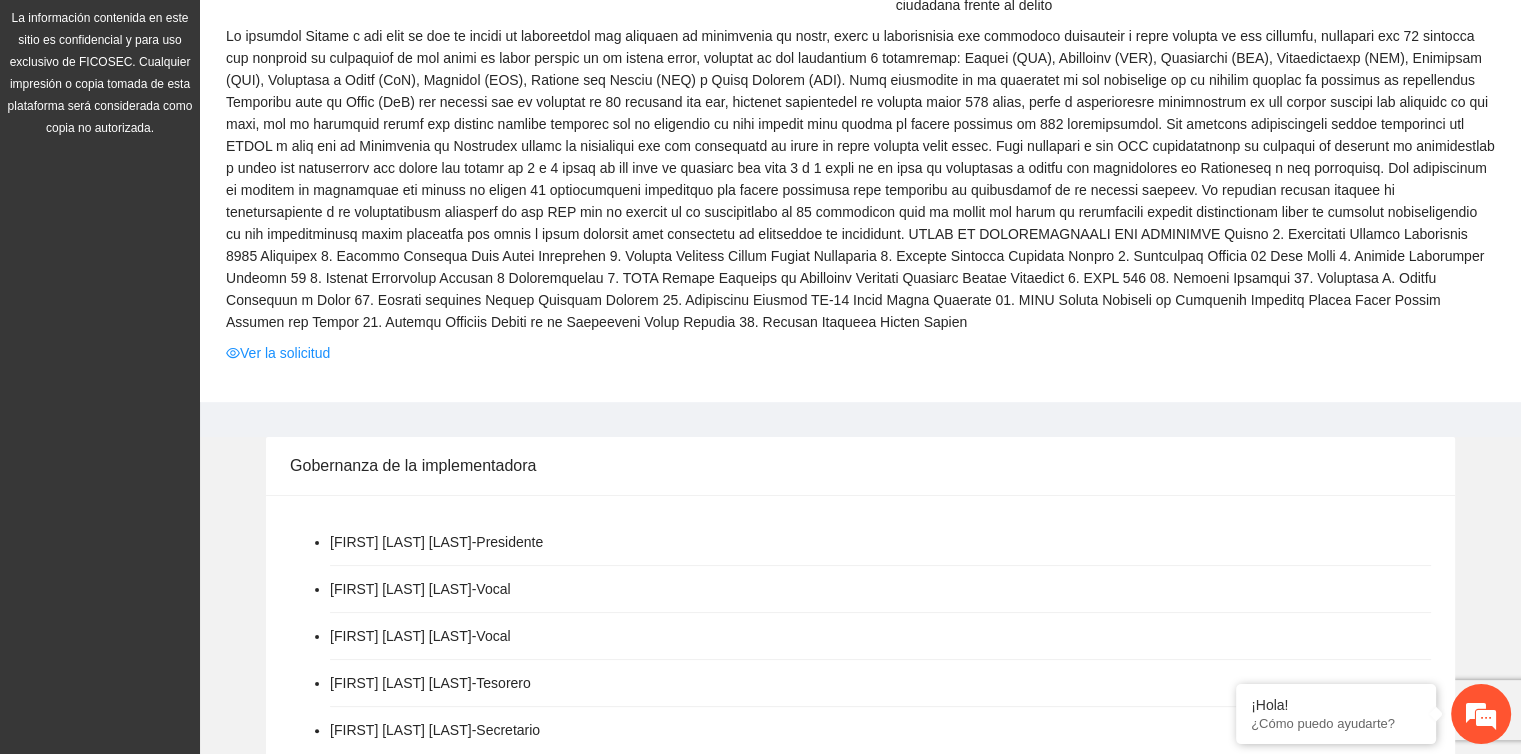scroll, scrollTop: 300, scrollLeft: 0, axis: vertical 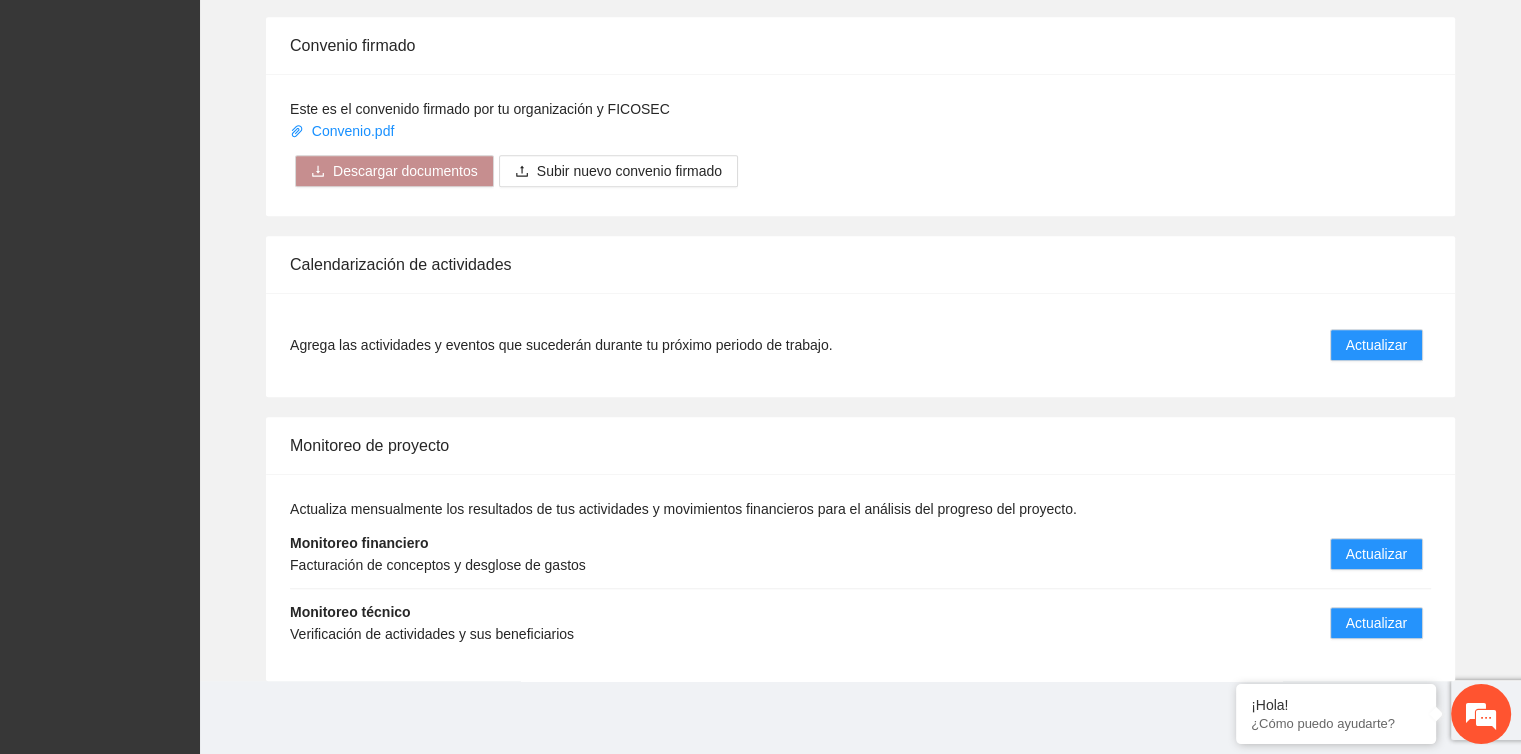 click on "Monitoreo financiero Facturación de conceptos y desglose de gastos Actualizar" at bounding box center (860, 554) 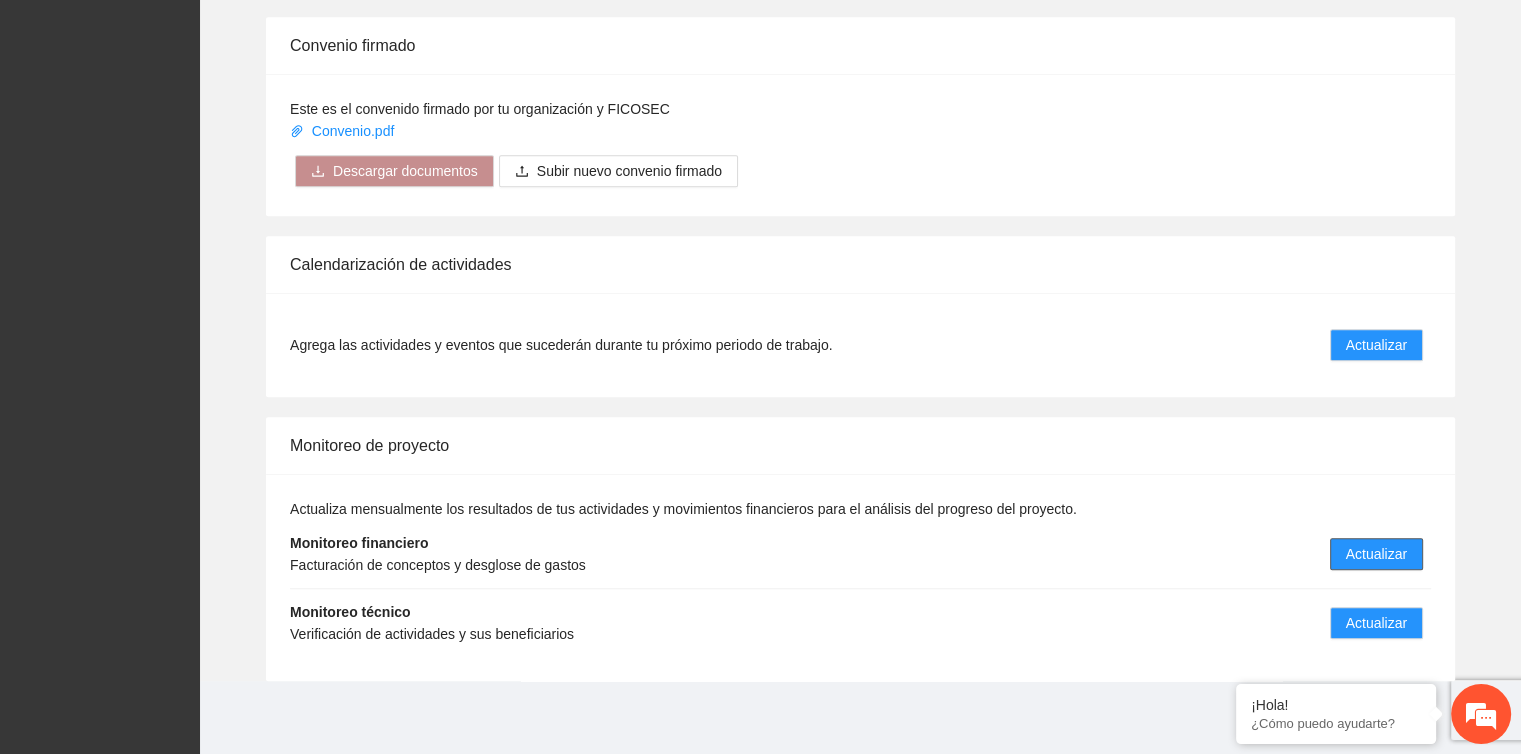 click on "Actualizar" at bounding box center (1376, 554) 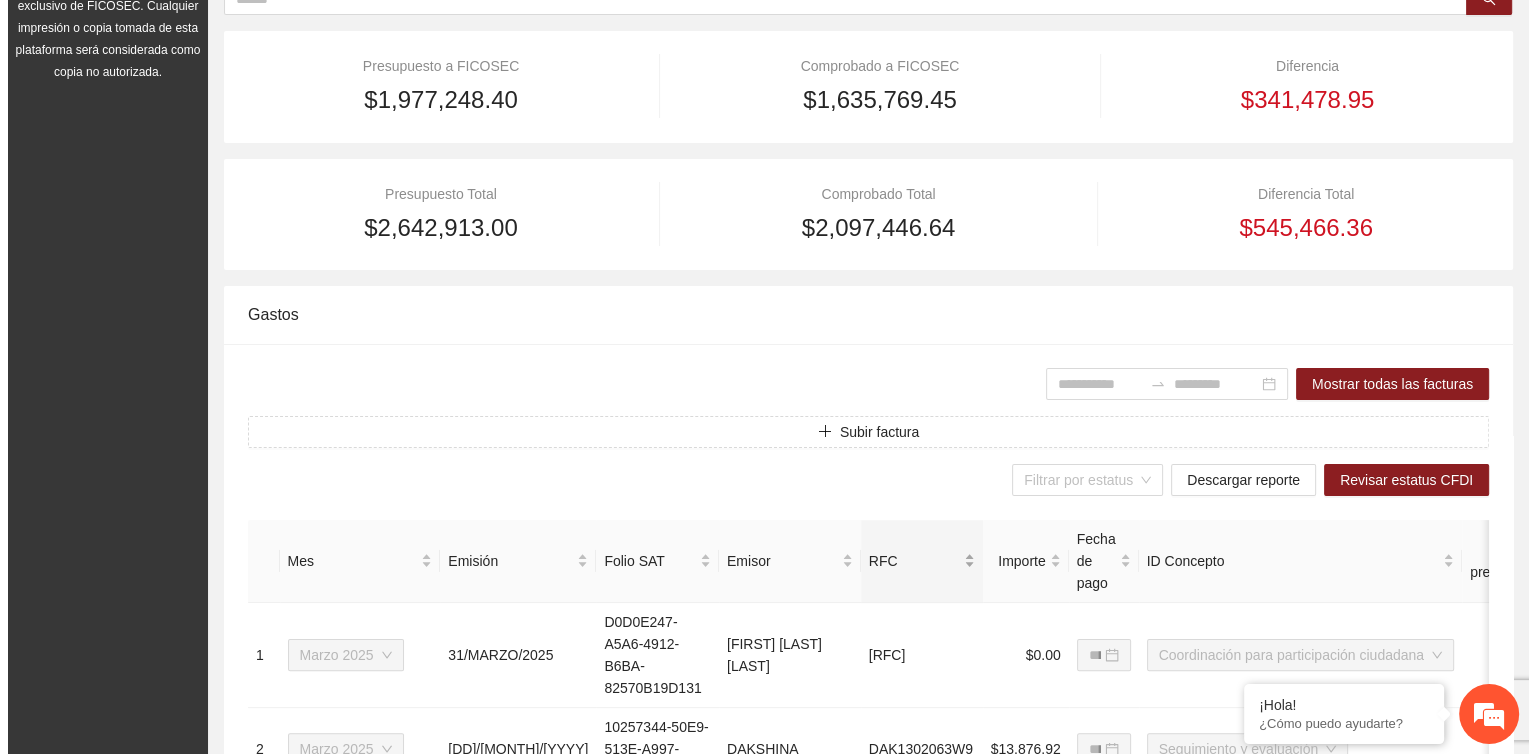 scroll, scrollTop: 300, scrollLeft: 0, axis: vertical 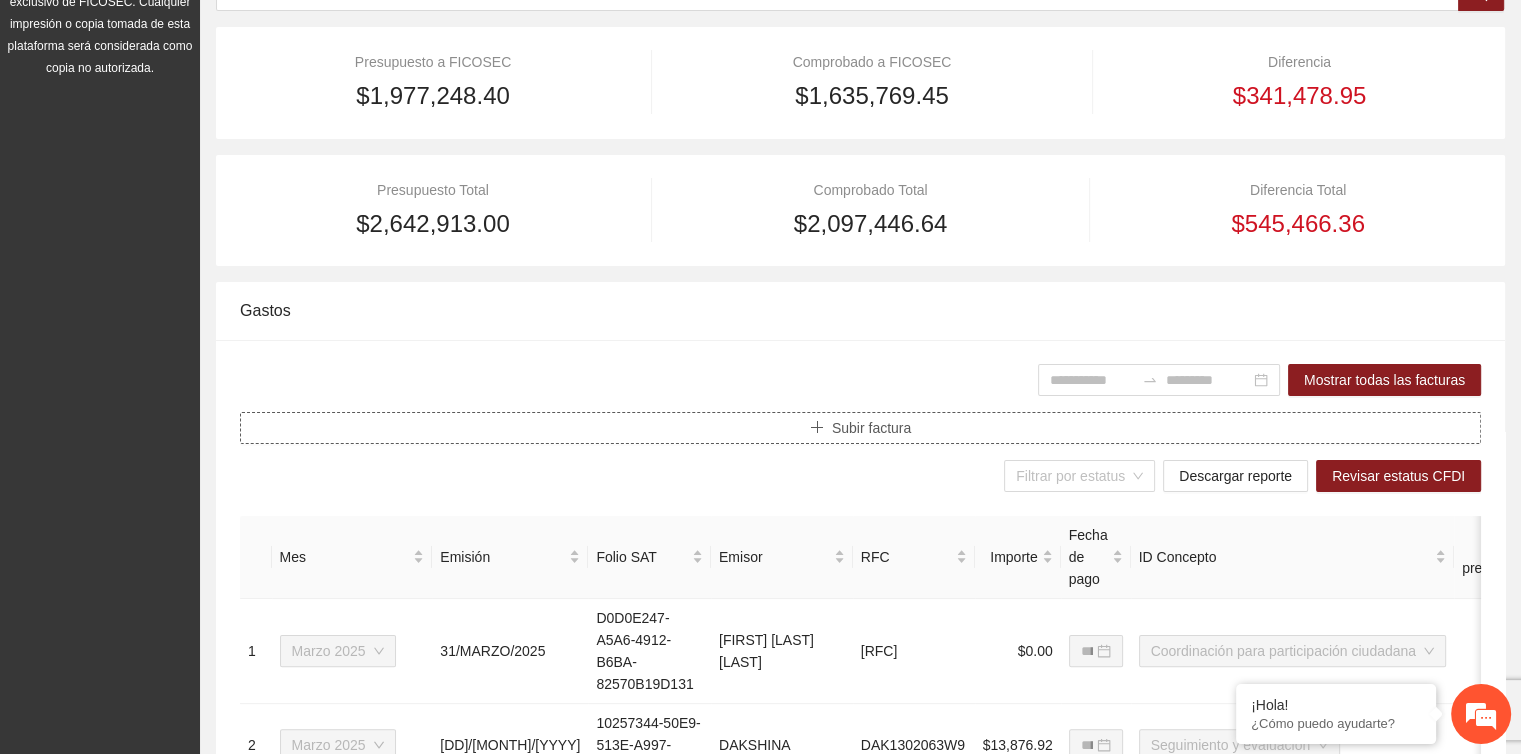 click 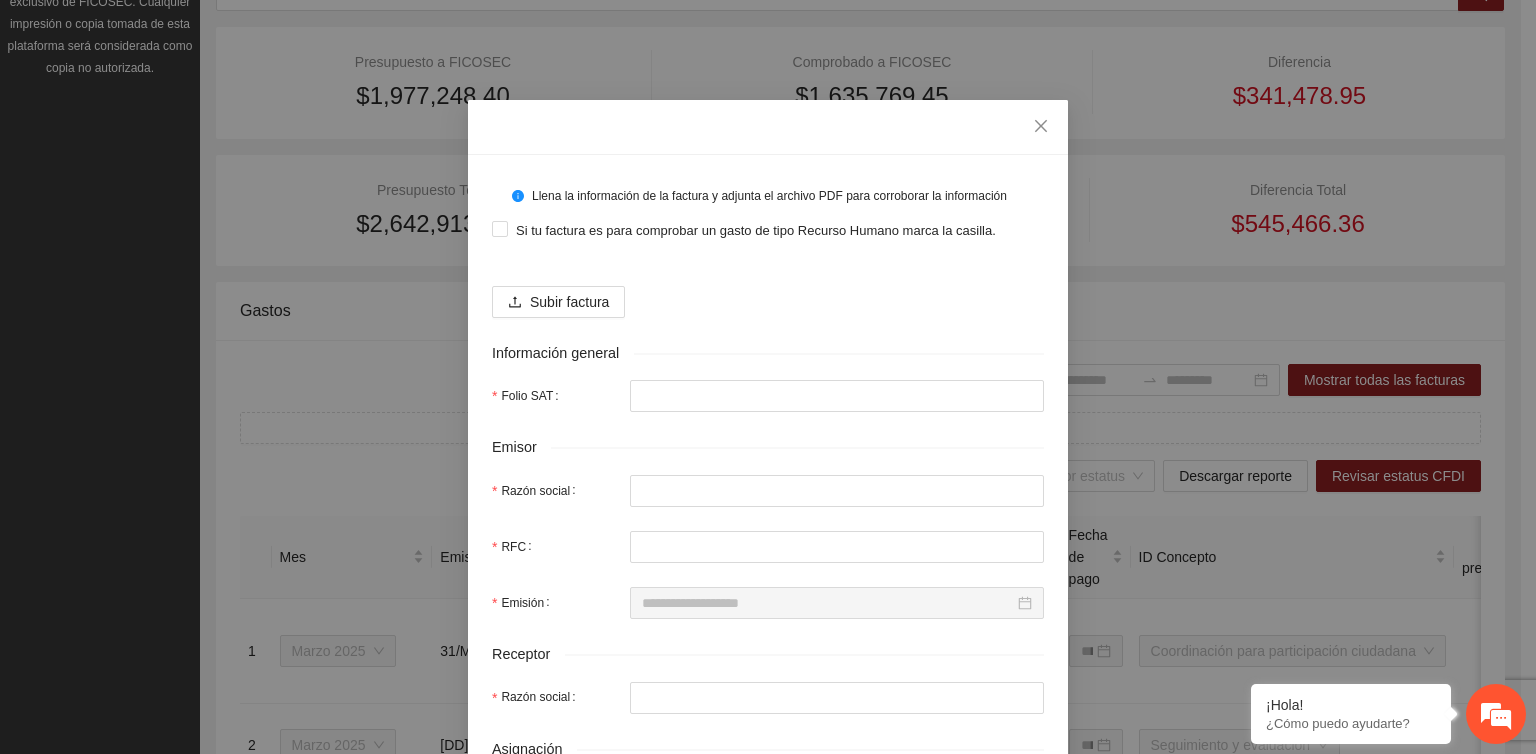 click on "Si tu factura es para comprobar un gasto de tipo Recurso Humano marca la casilla." at bounding box center (768, 230) 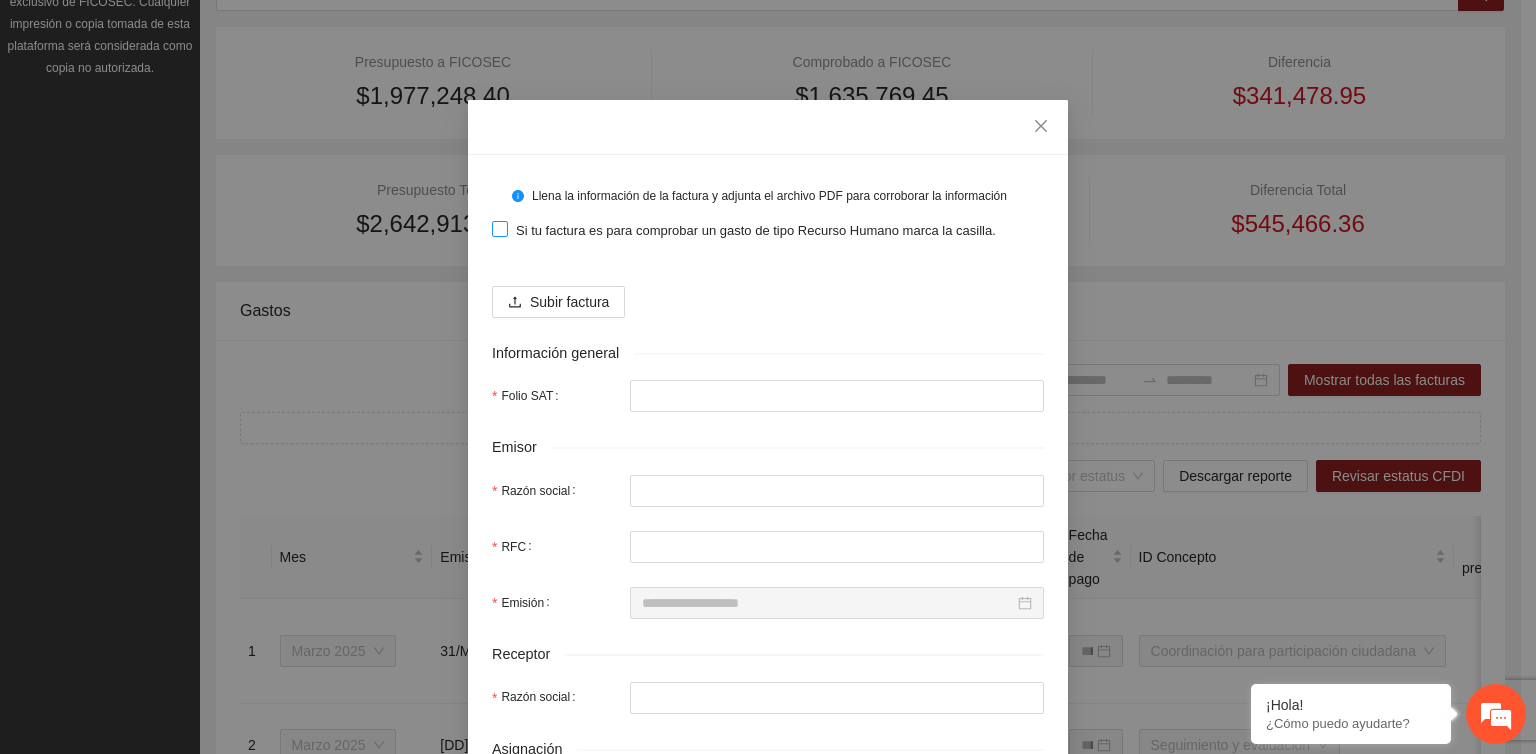 click on "Si tu factura es para comprobar un gasto de tipo Recurso Humano marca la casilla." at bounding box center (748, 230) 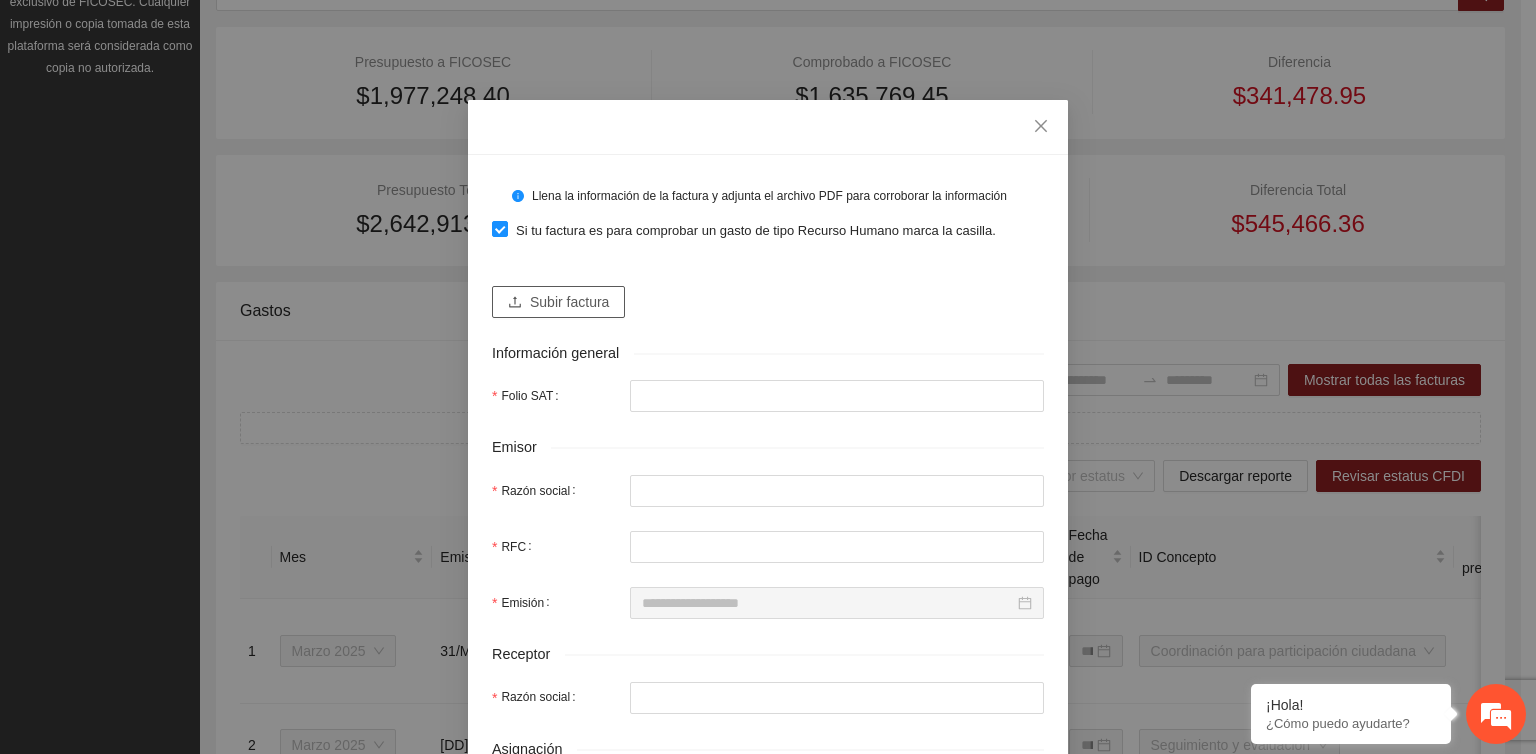 click on "Subir factura" at bounding box center (569, 302) 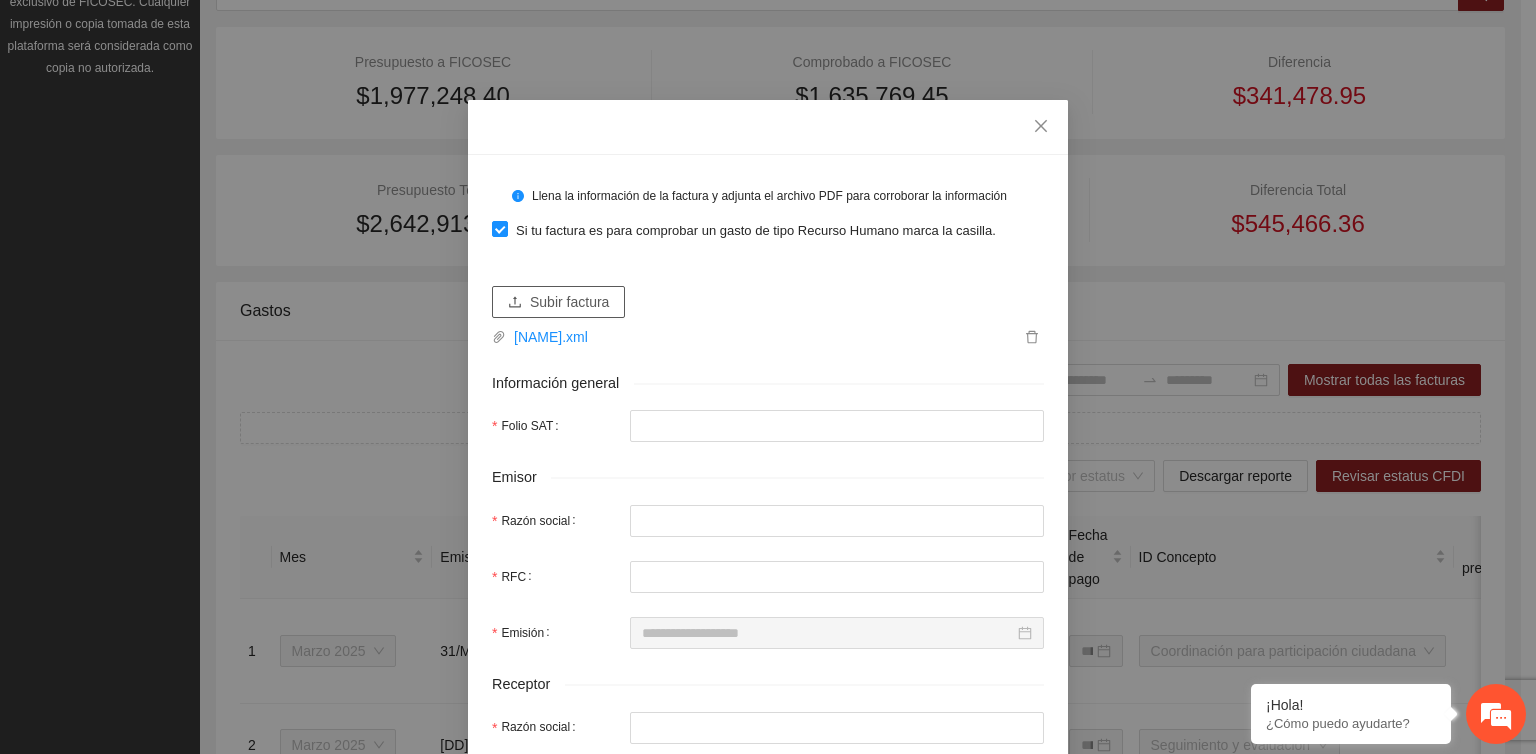 type on "**********" 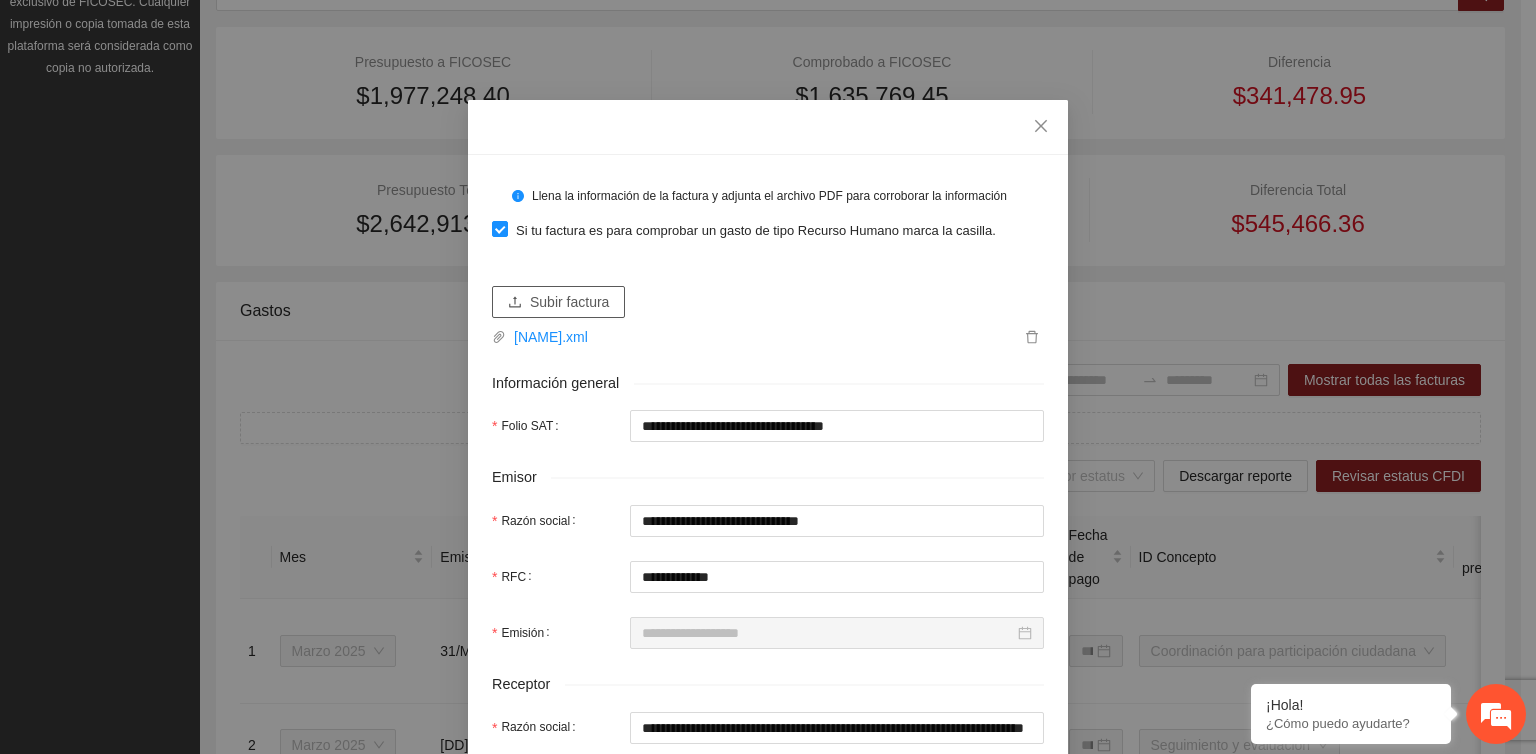 type on "**********" 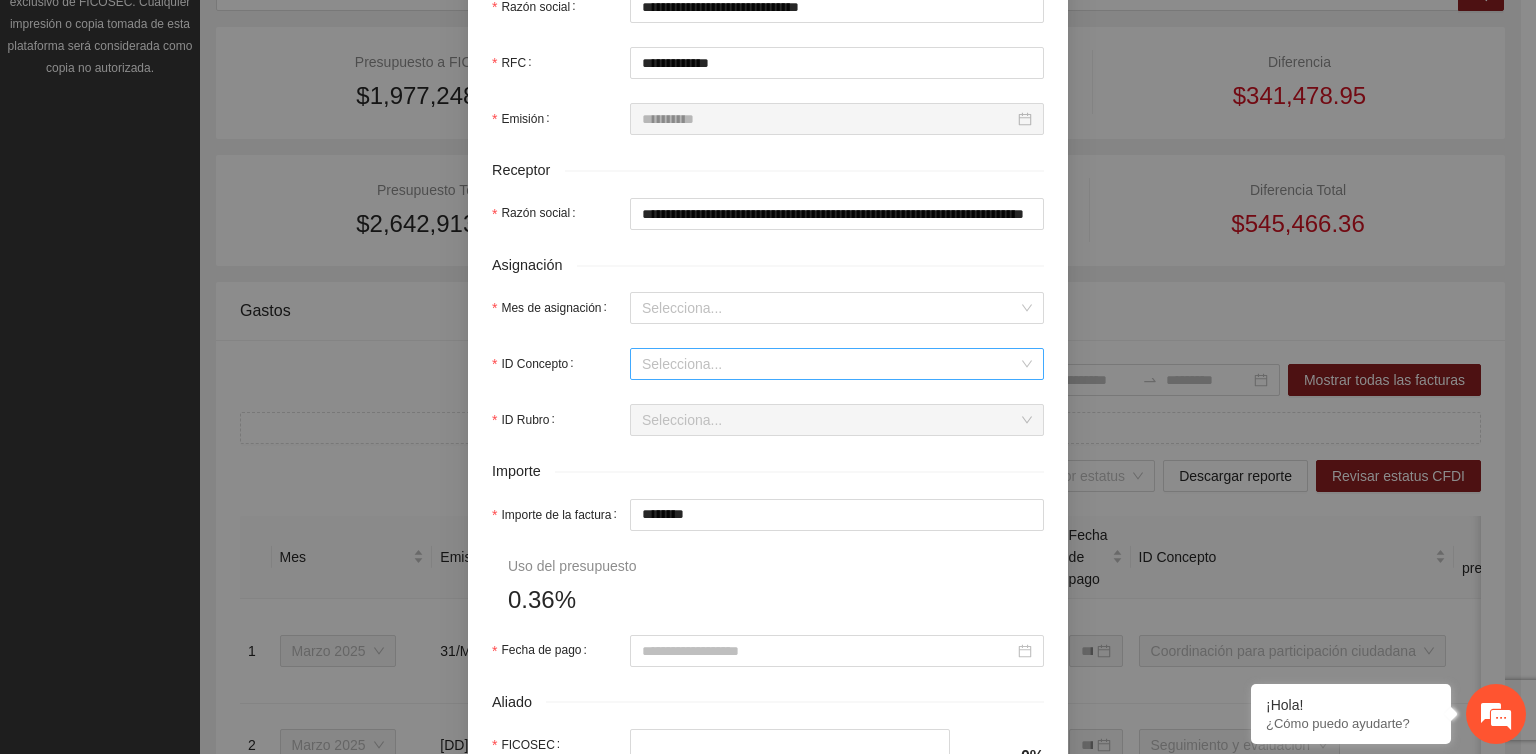 scroll, scrollTop: 600, scrollLeft: 0, axis: vertical 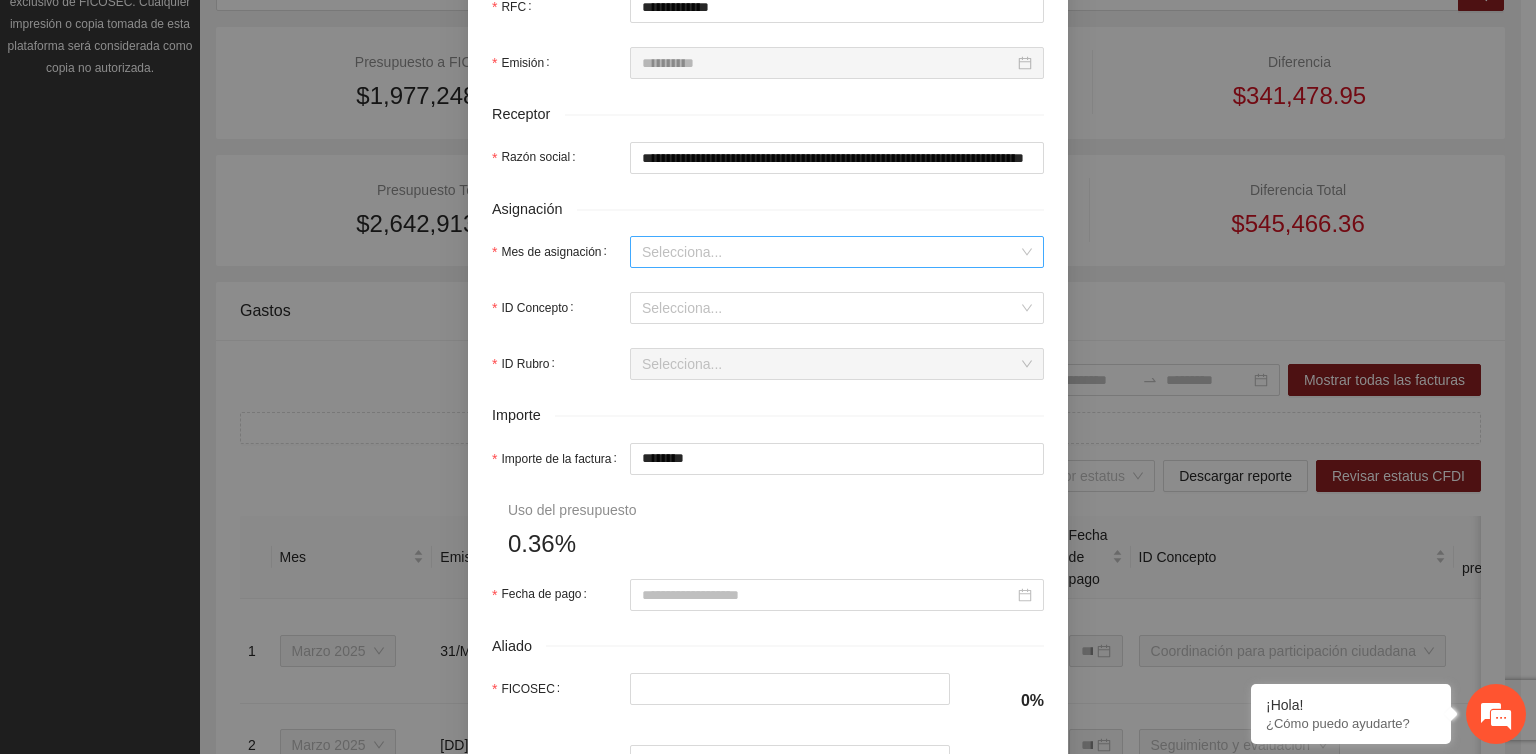 click on "Mes de asignación" at bounding box center (830, 252) 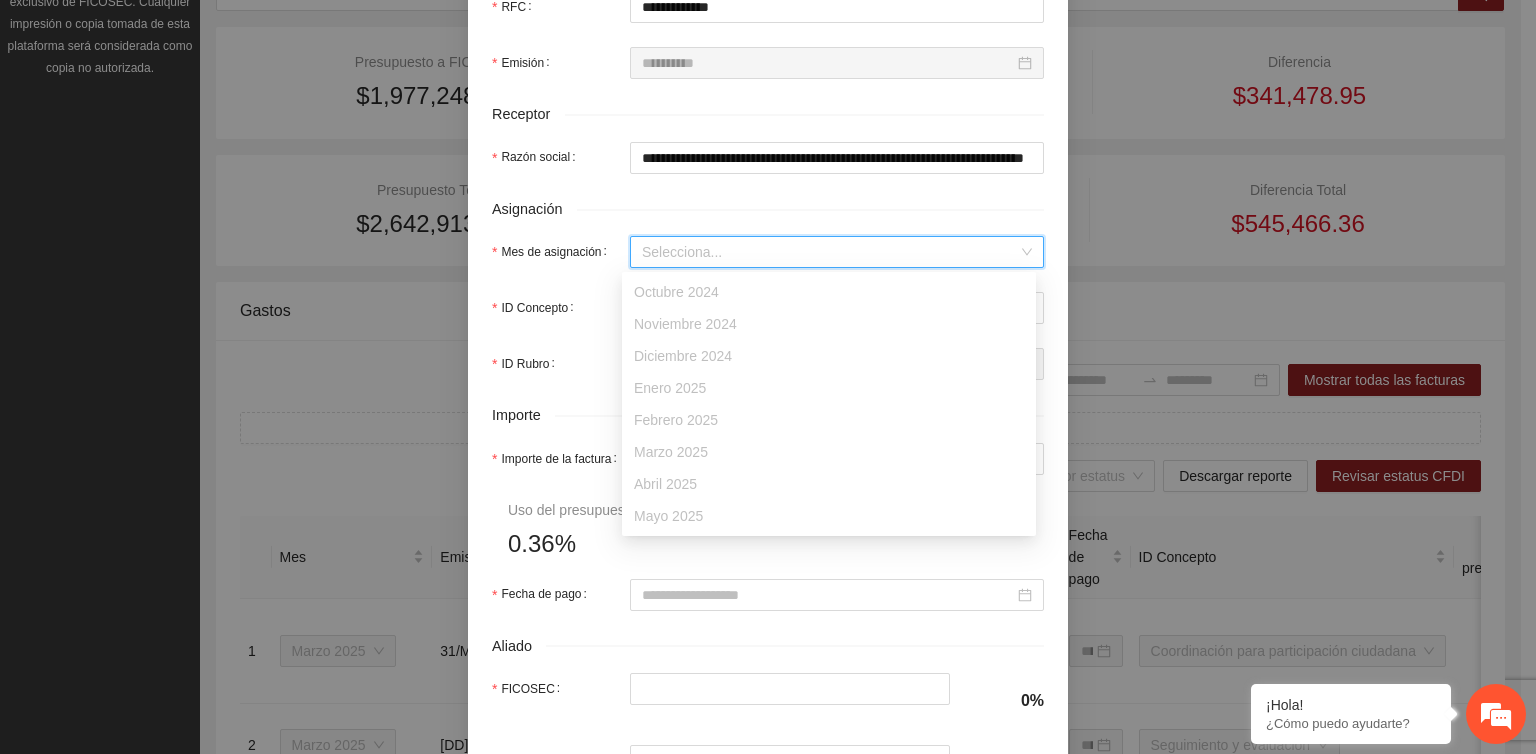 scroll, scrollTop: 64, scrollLeft: 0, axis: vertical 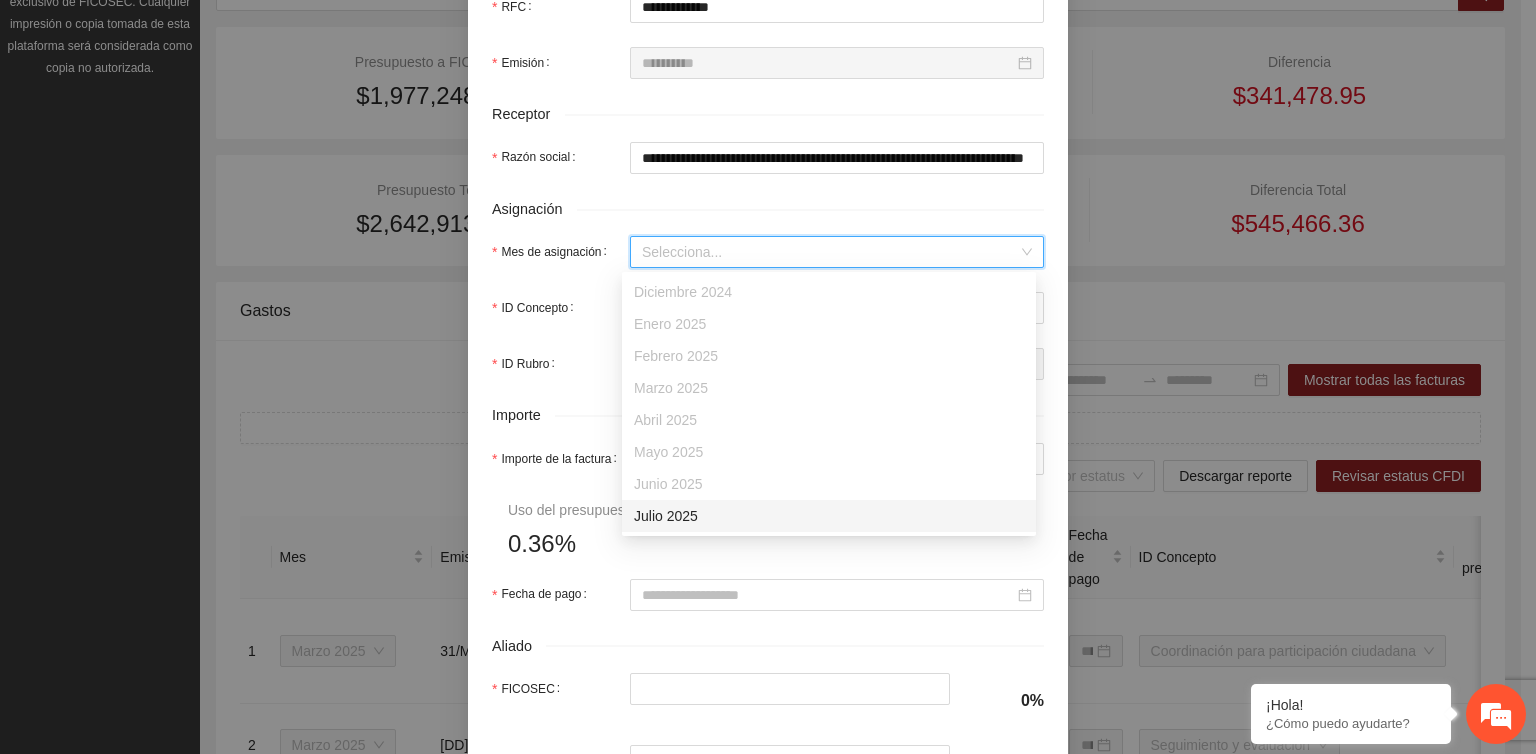 click on "Julio 2025" at bounding box center (829, 516) 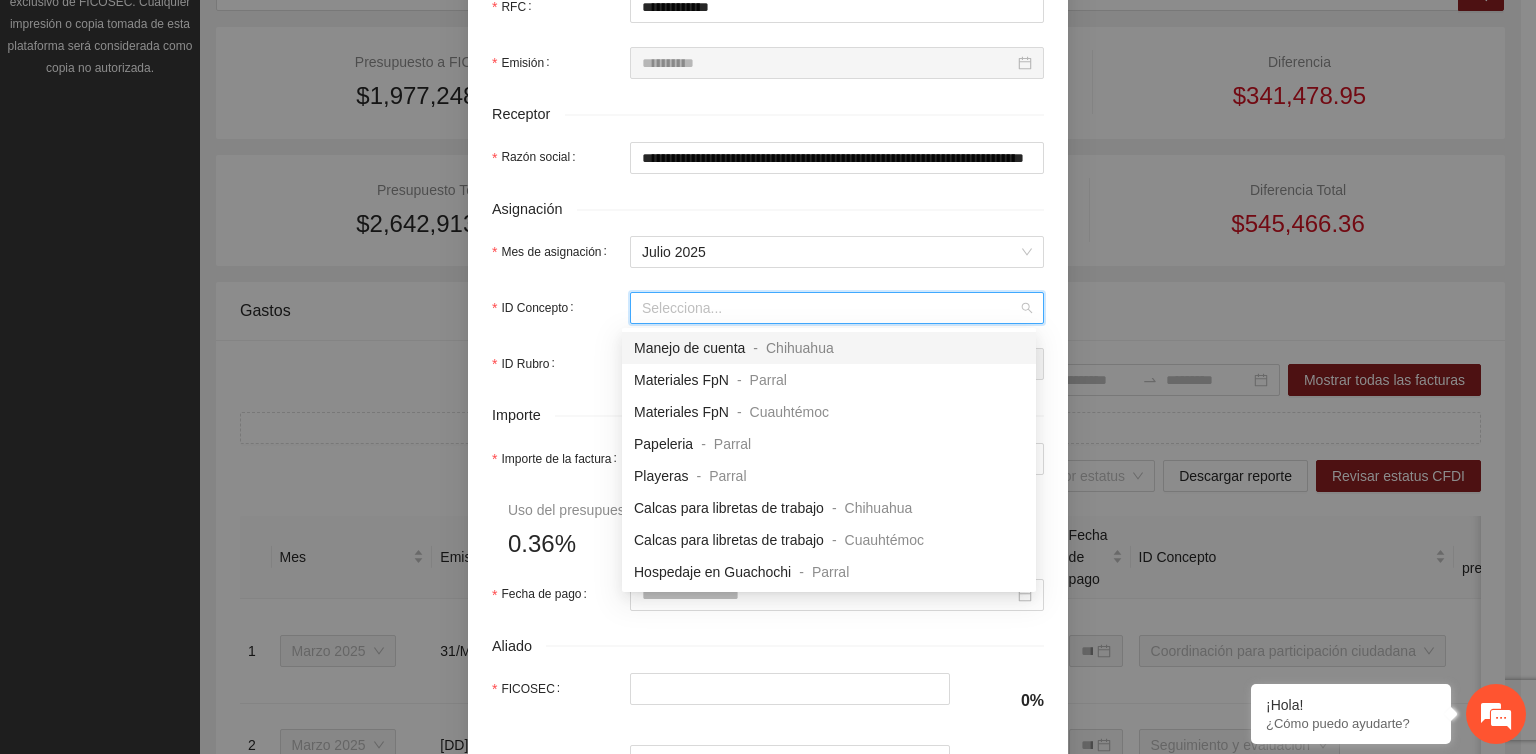 click on "ID Concepto" at bounding box center [830, 308] 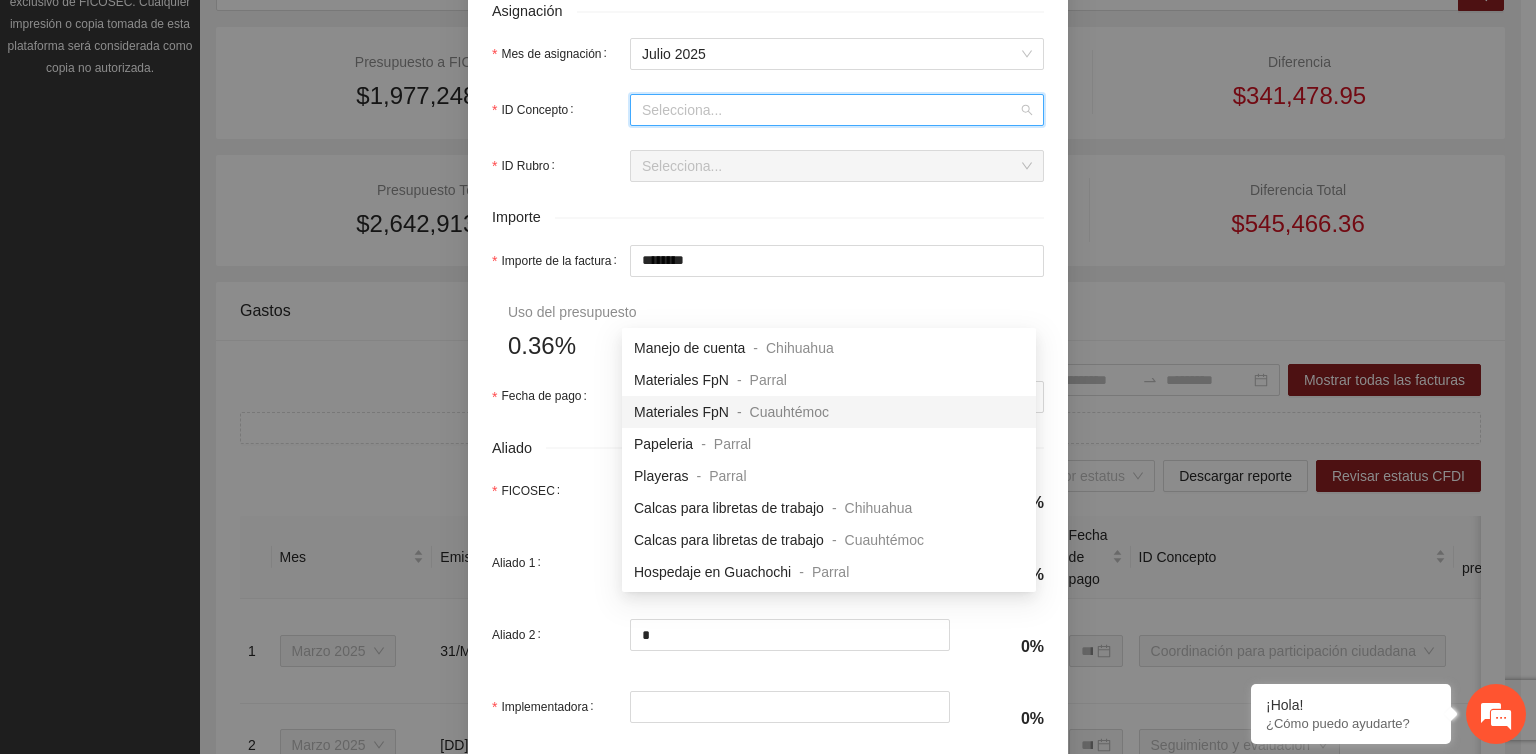 scroll, scrollTop: 800, scrollLeft: 0, axis: vertical 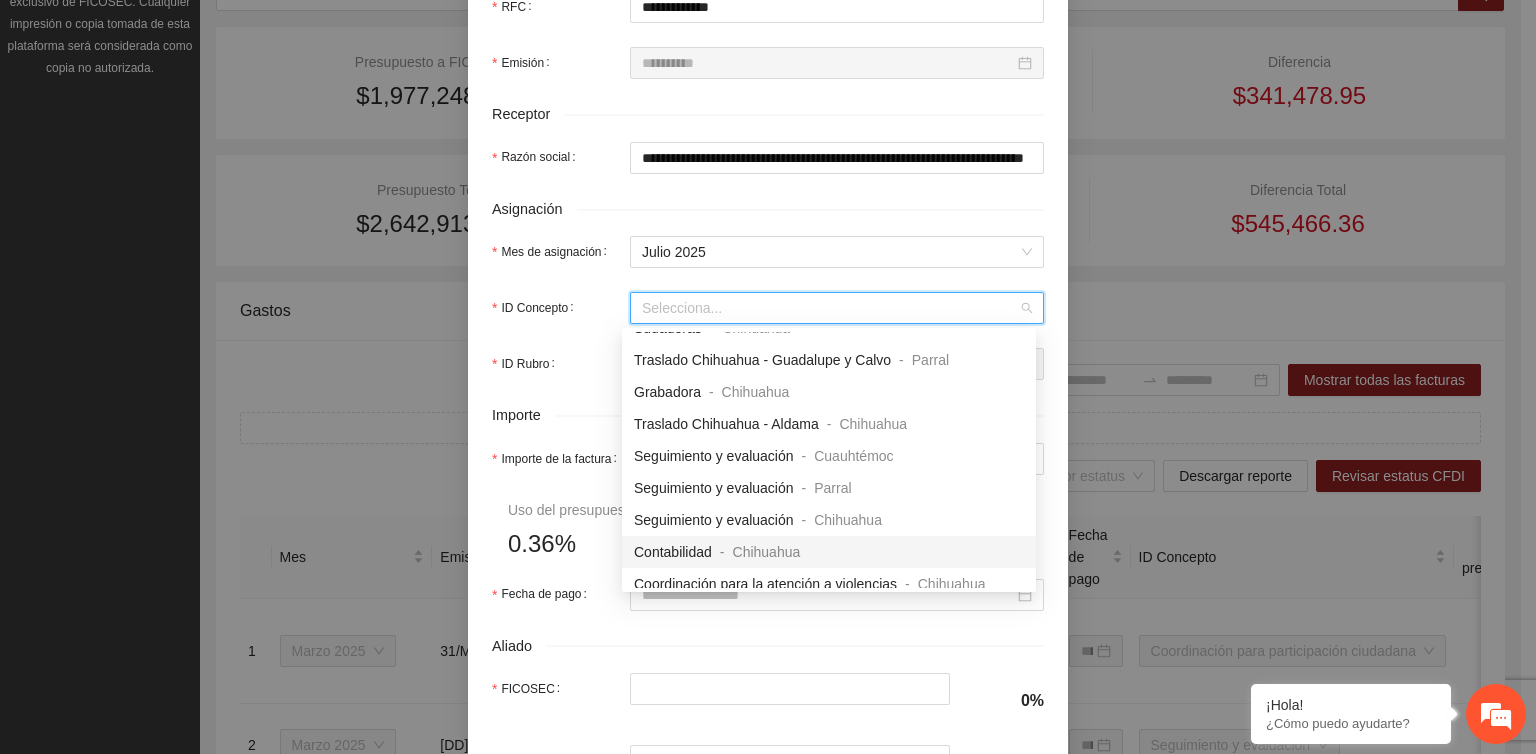 click on "Contabilidad" at bounding box center [673, 552] 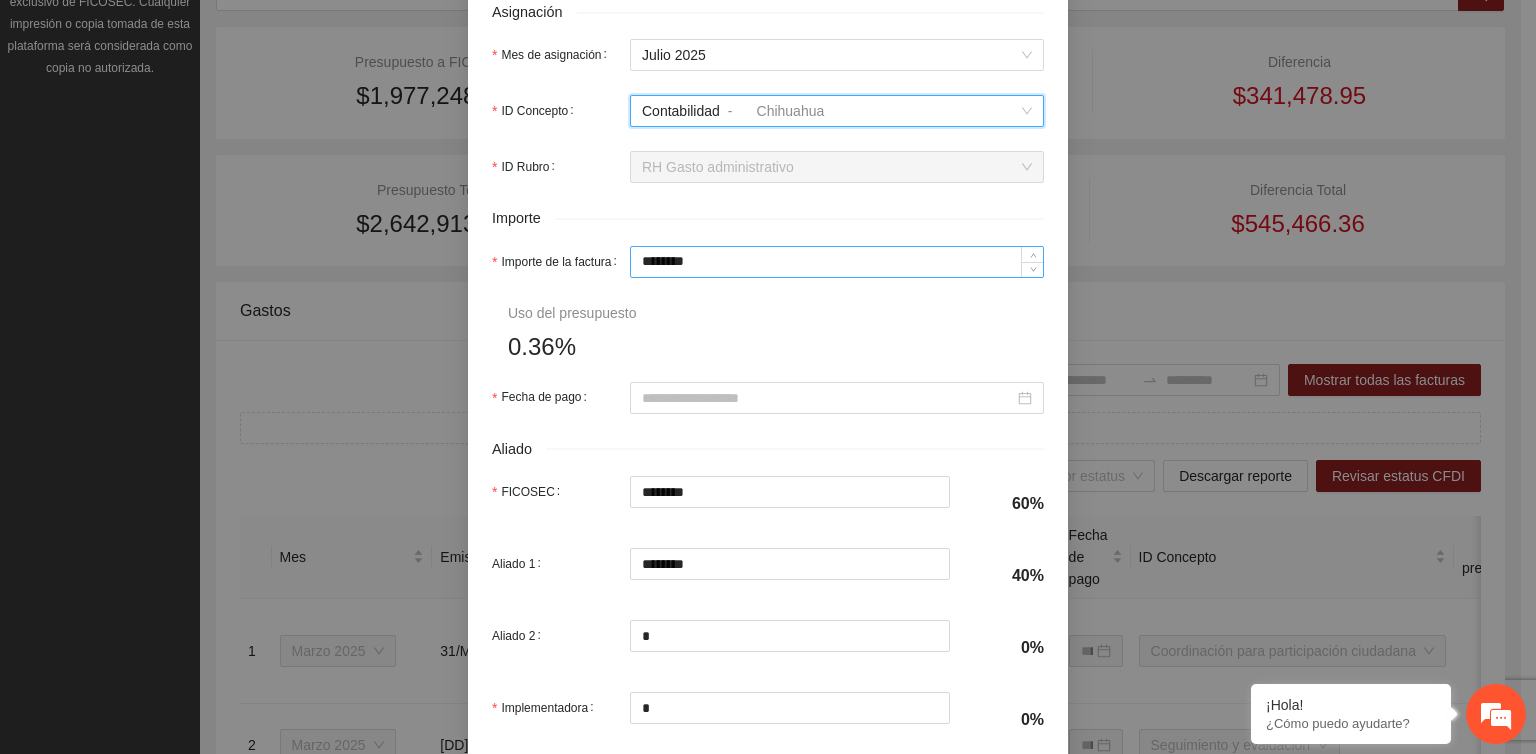 scroll, scrollTop: 800, scrollLeft: 0, axis: vertical 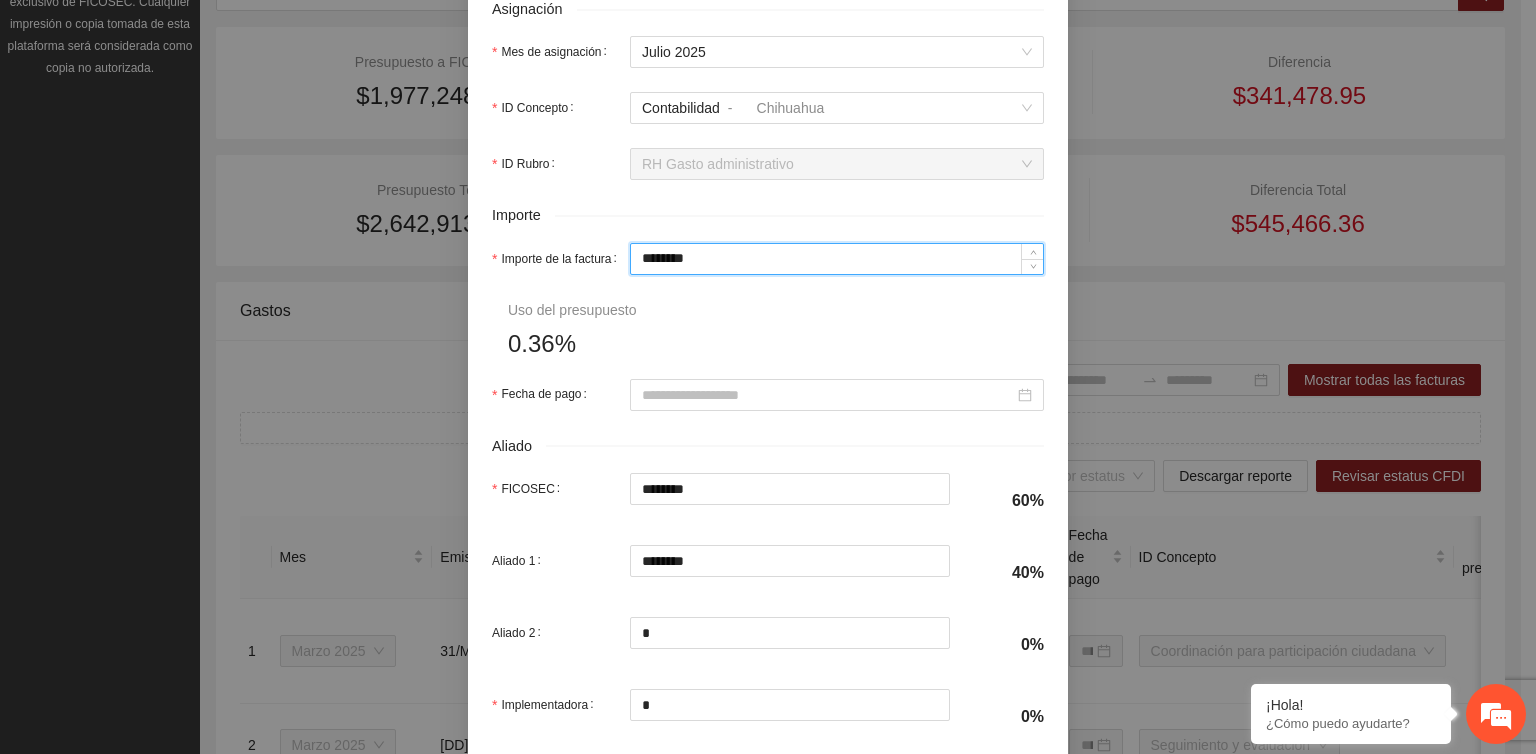 drag, startPoint x: 735, startPoint y: 263, endPoint x: 626, endPoint y: 289, distance: 112.05802 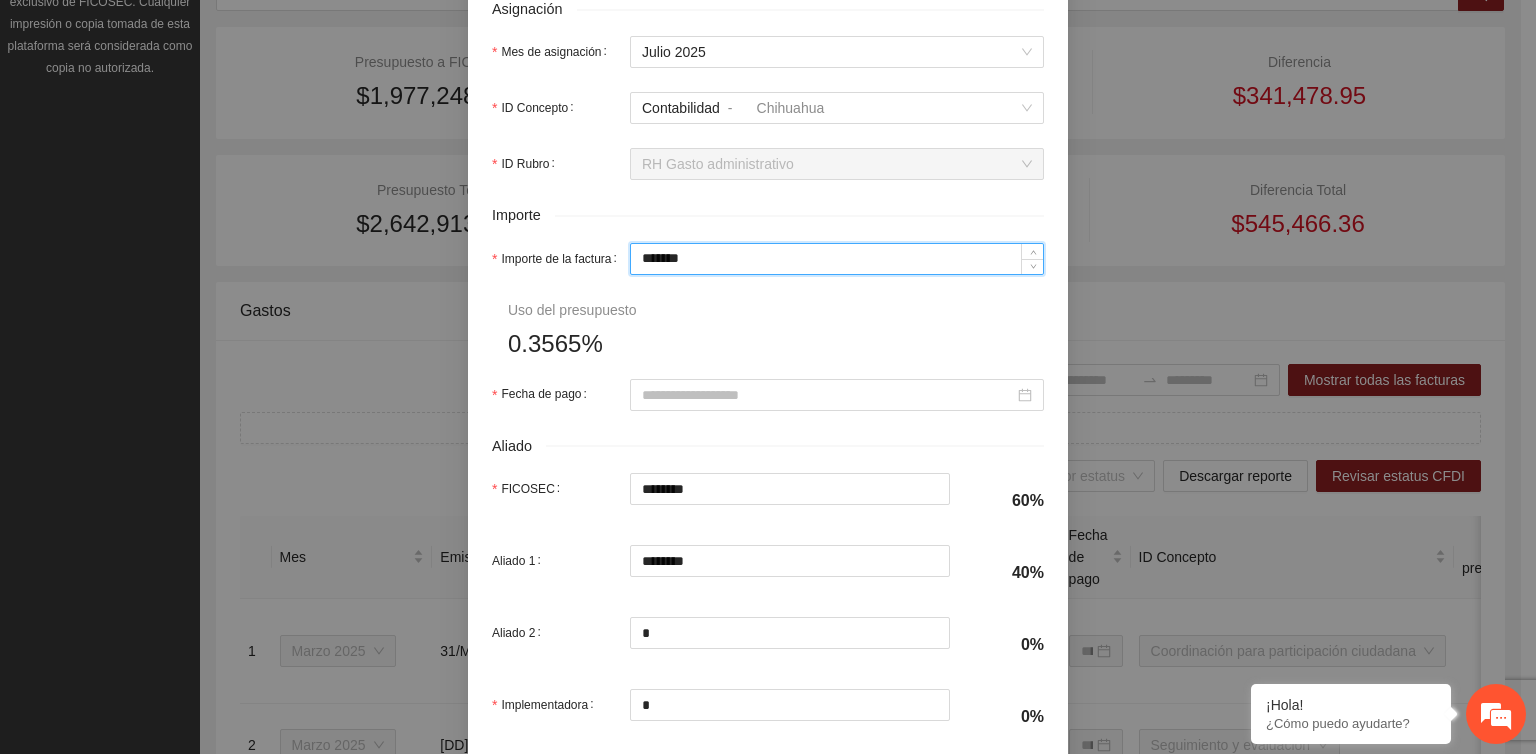 type on "*****" 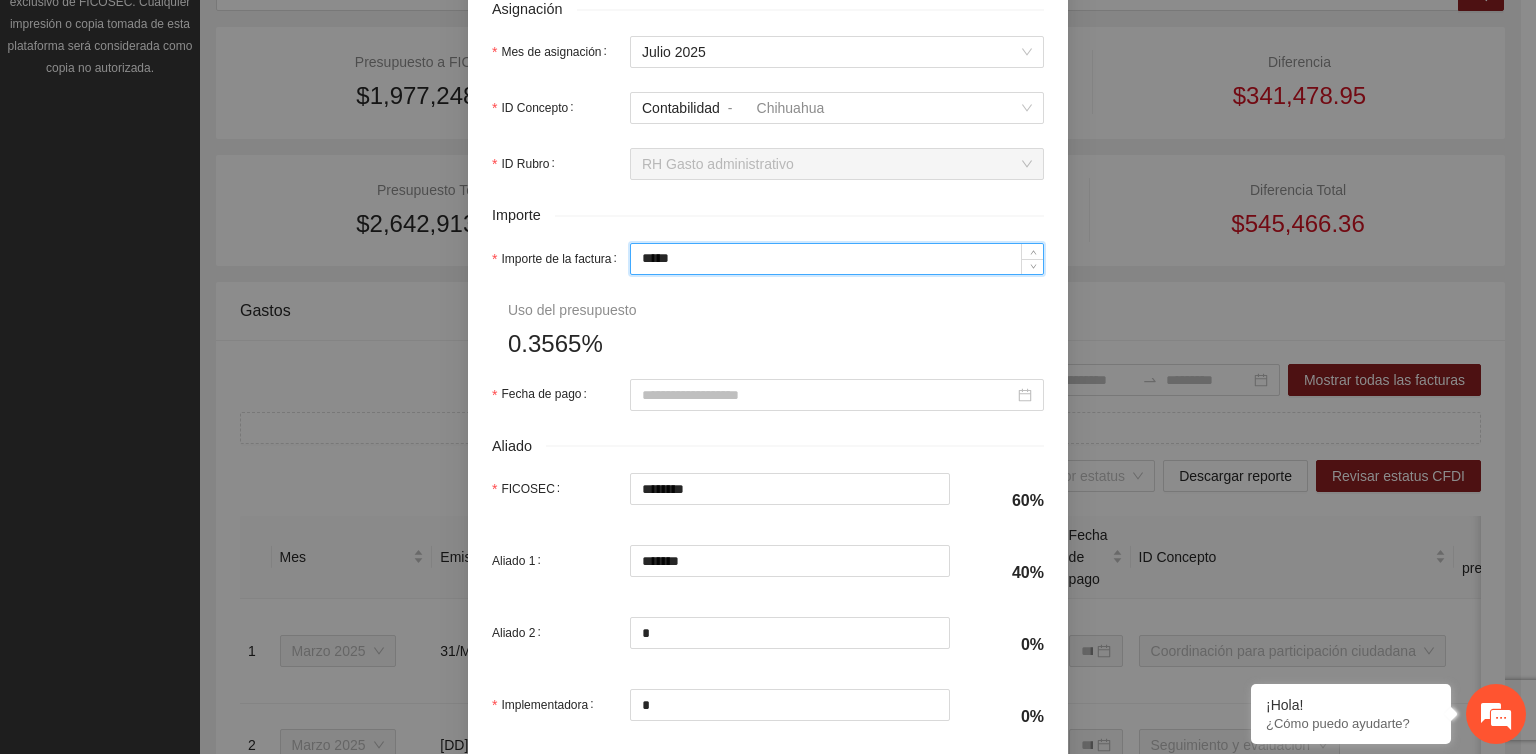 type on "***" 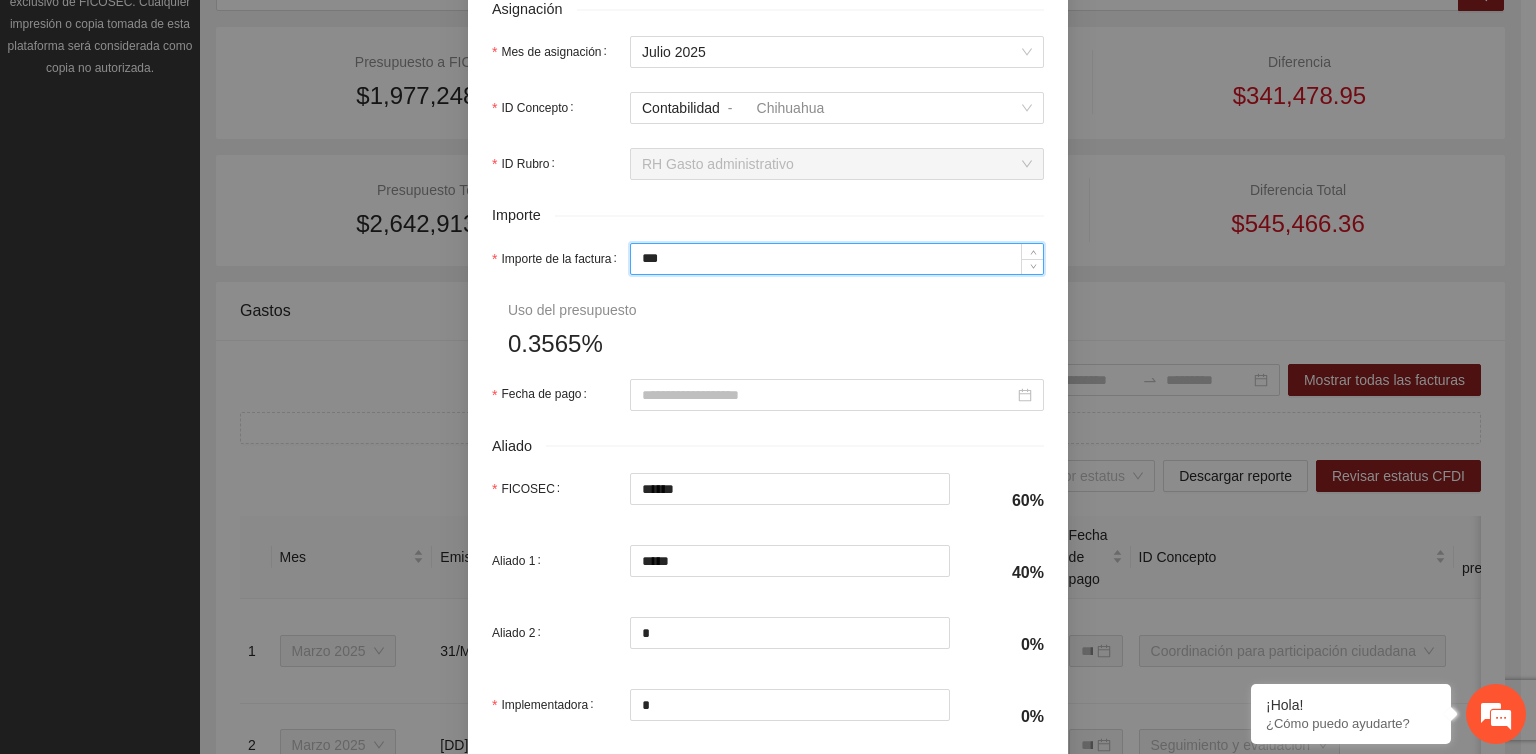 type on "**" 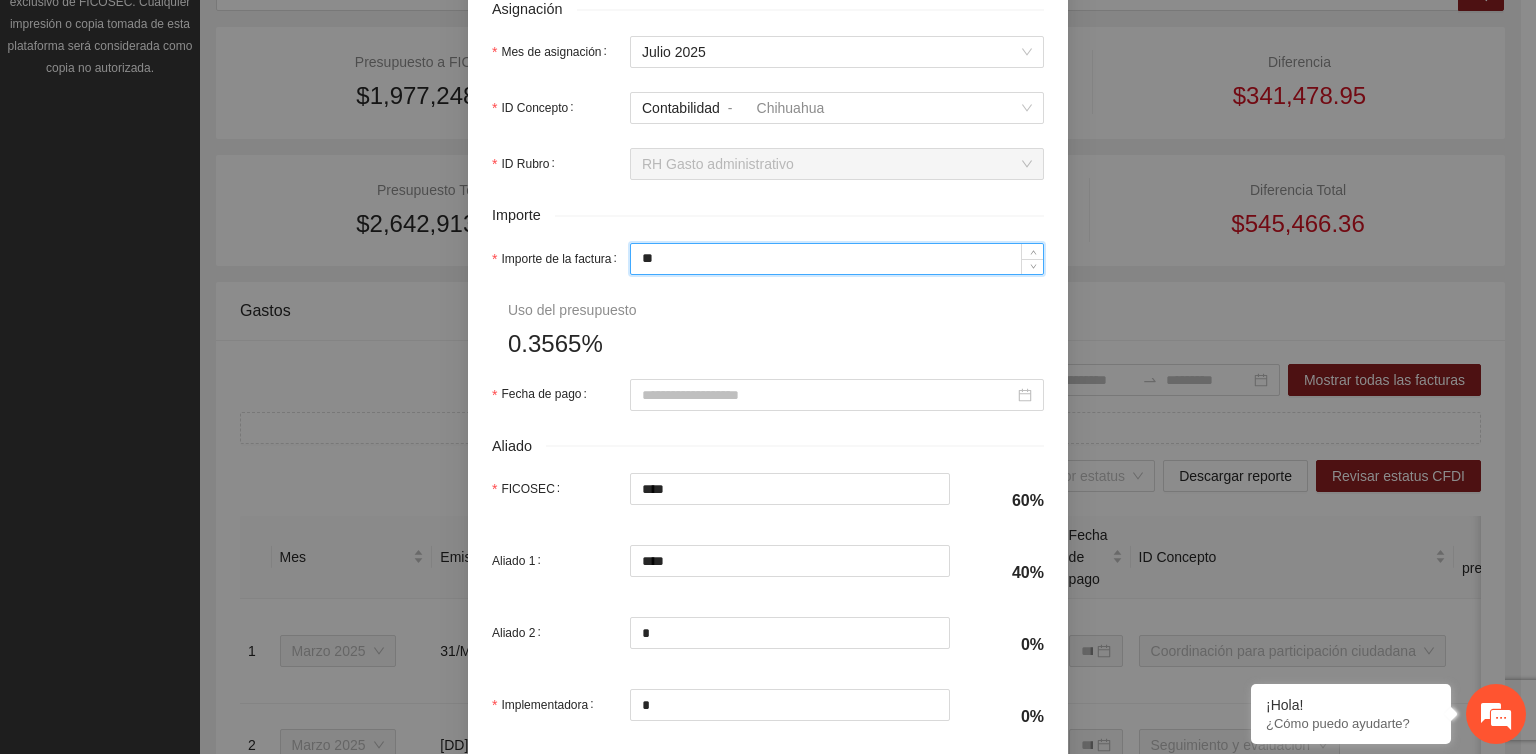 type on "*" 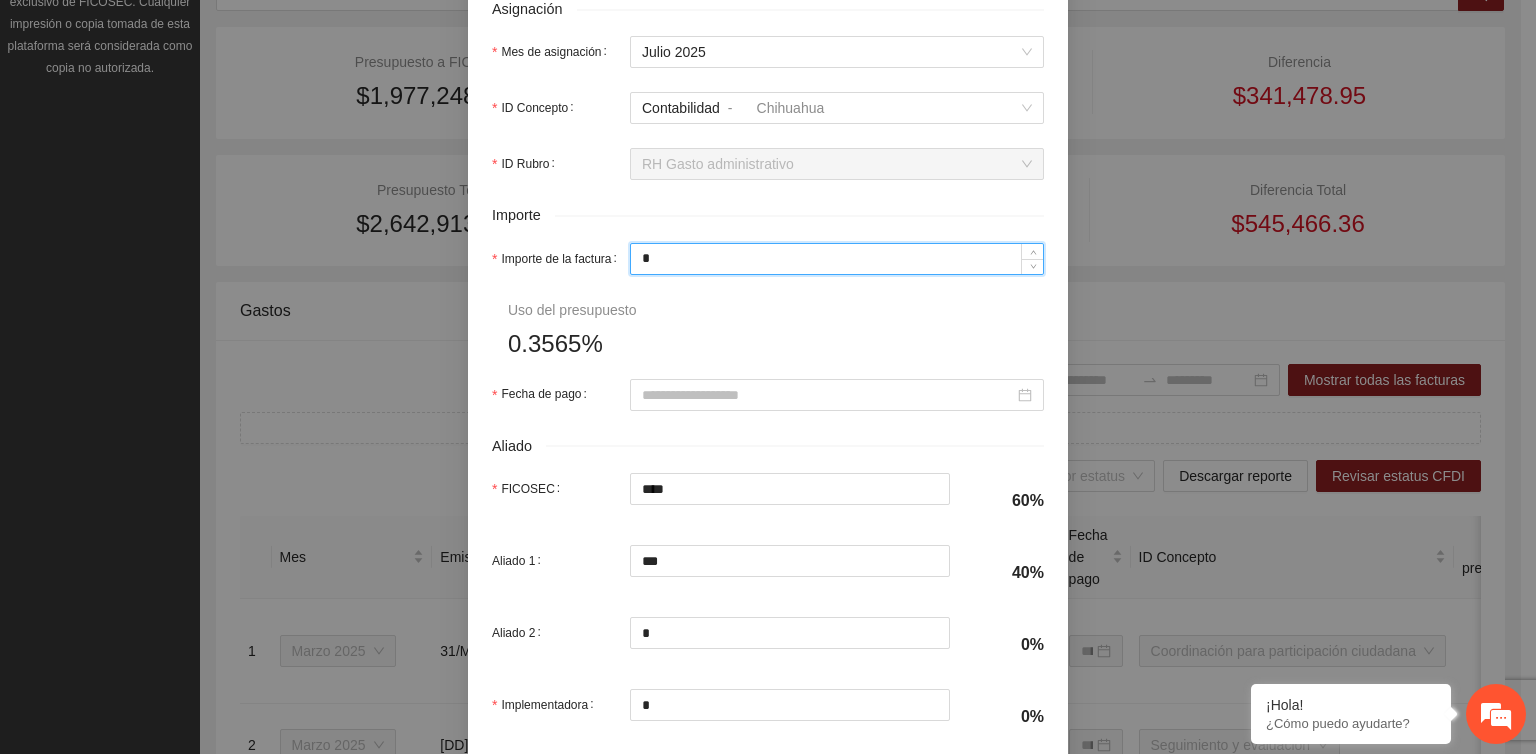 type 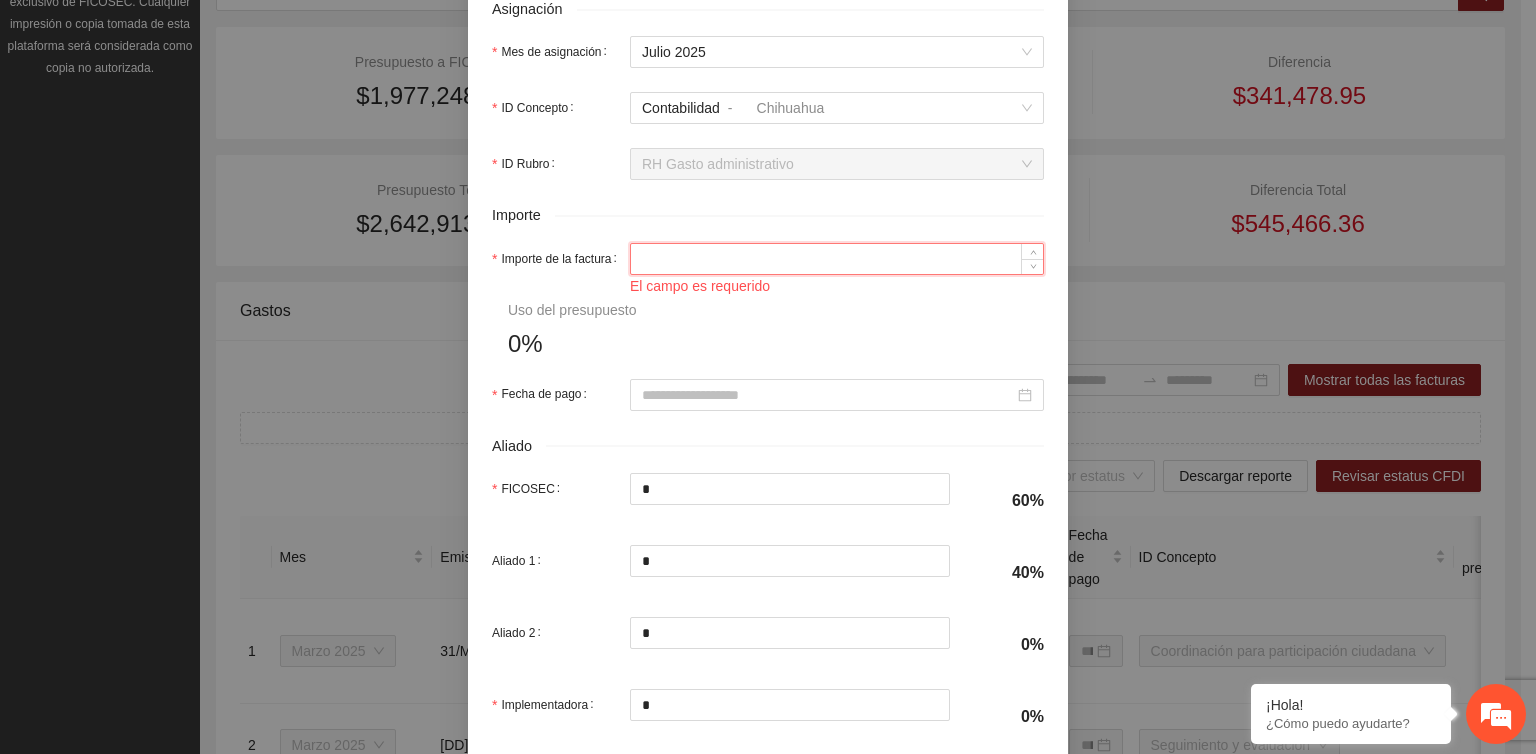 type on "*" 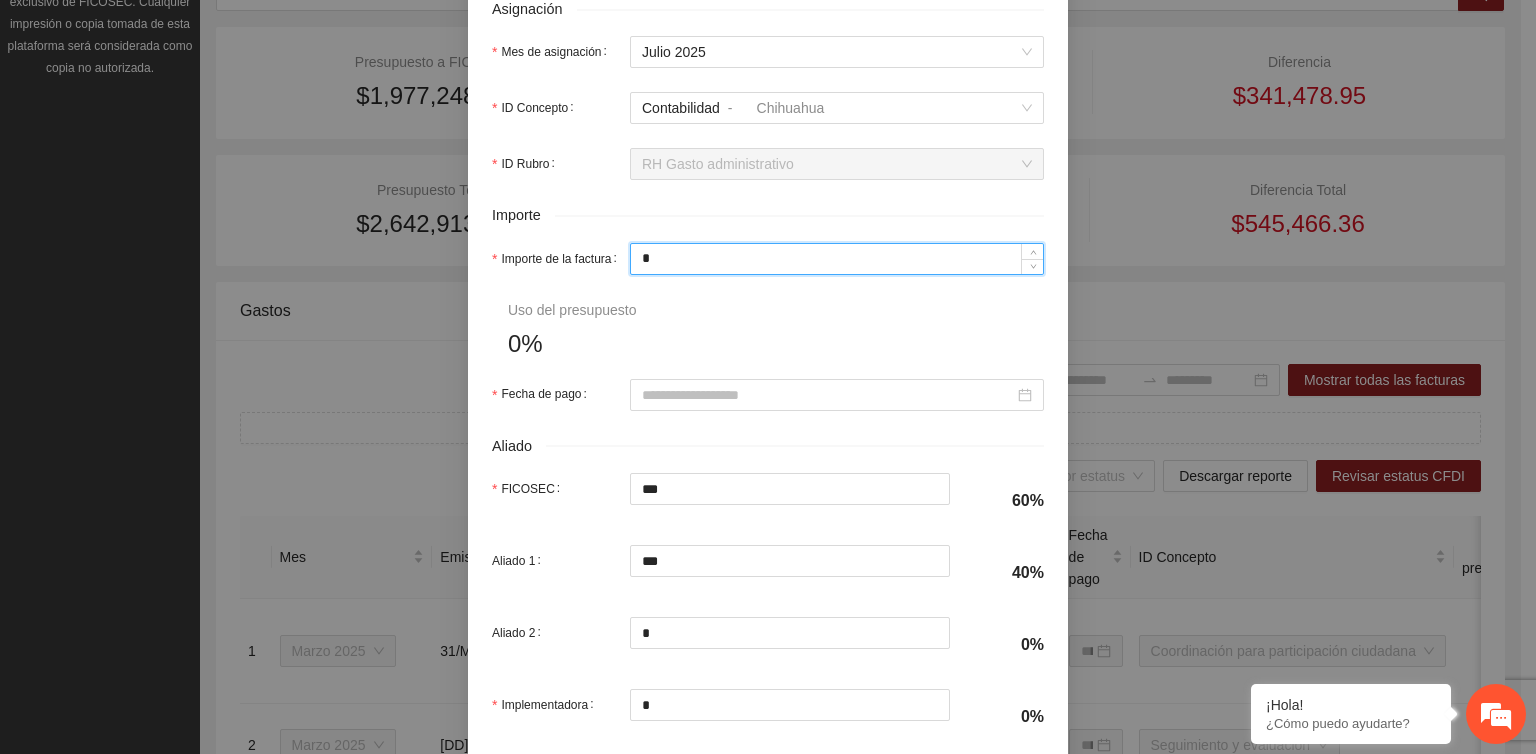 type on "**" 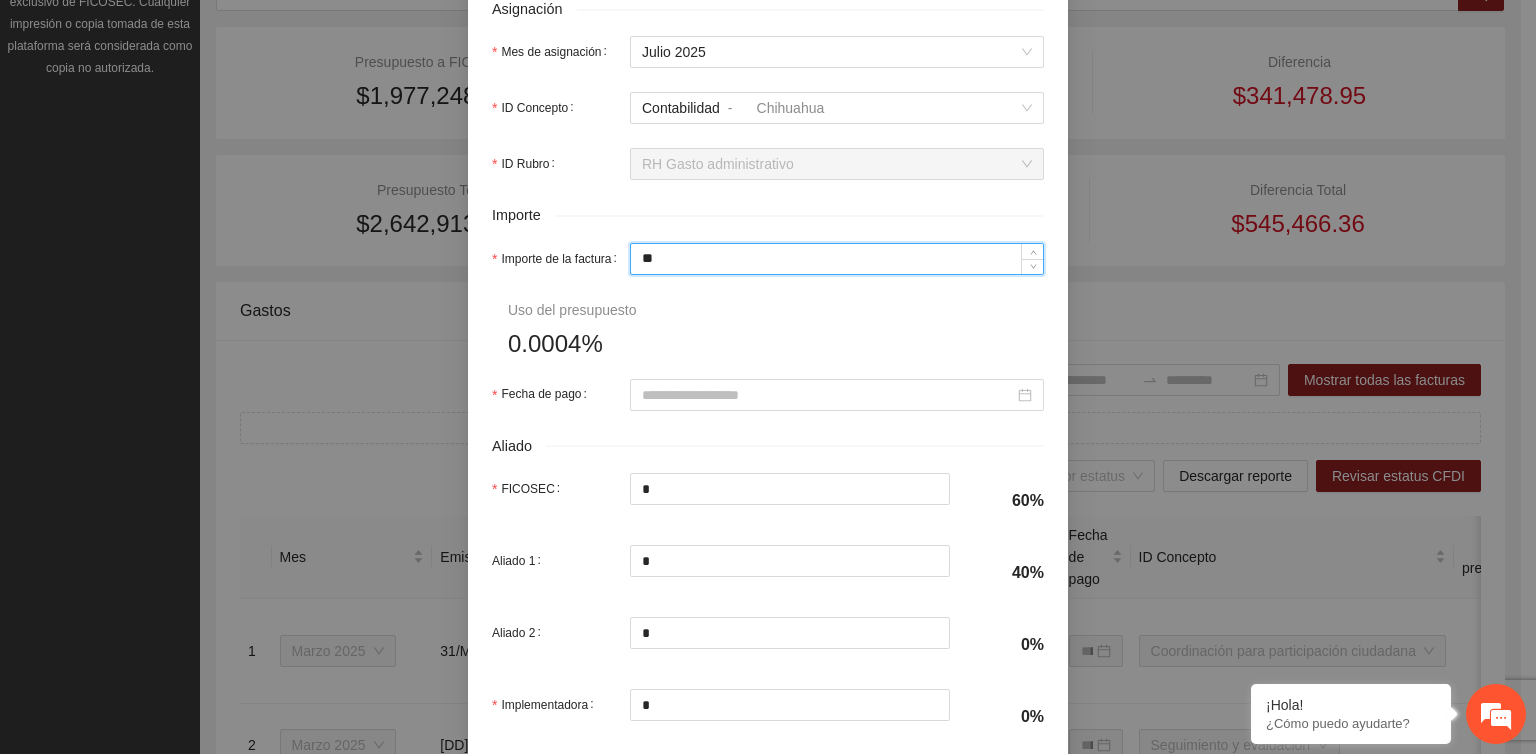 type on "***" 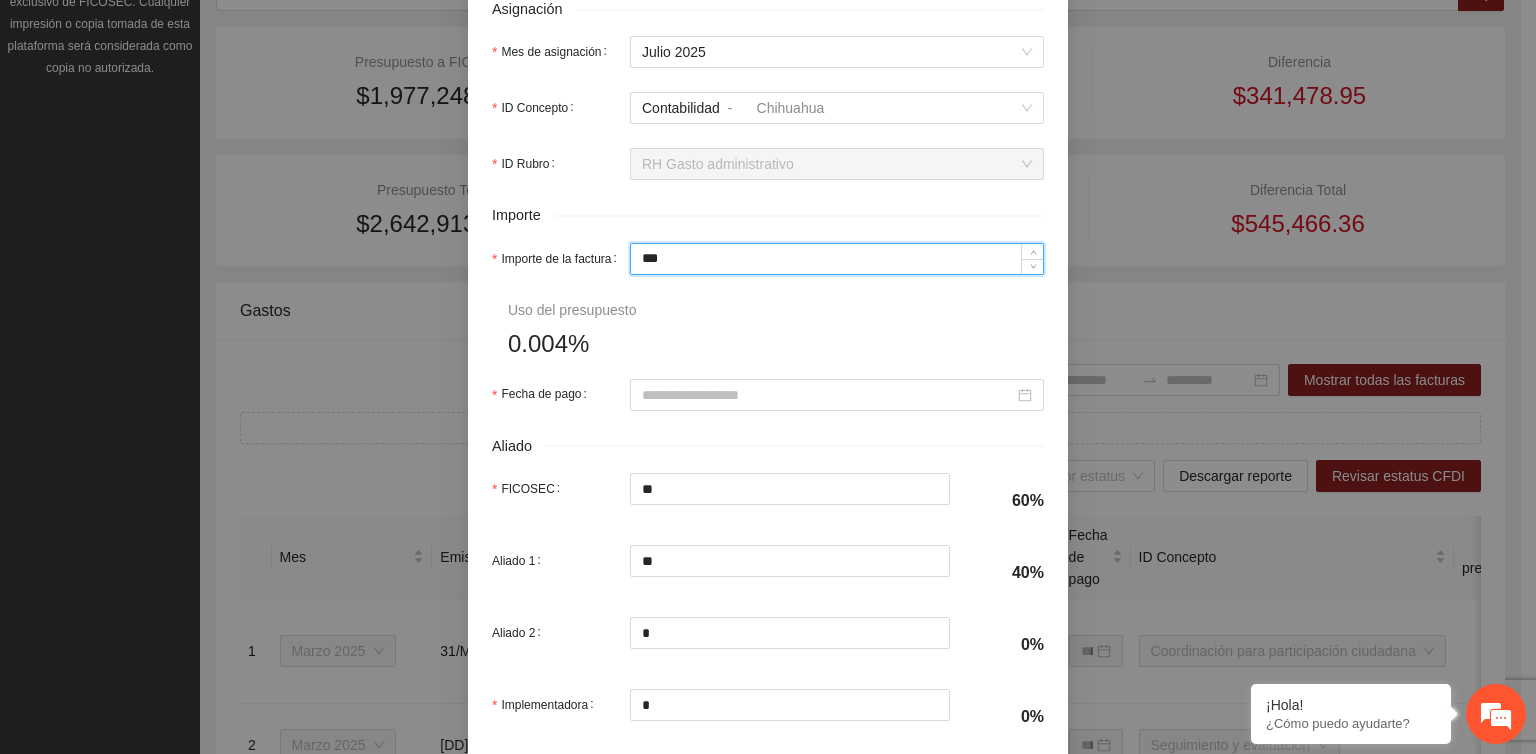 type on "*****" 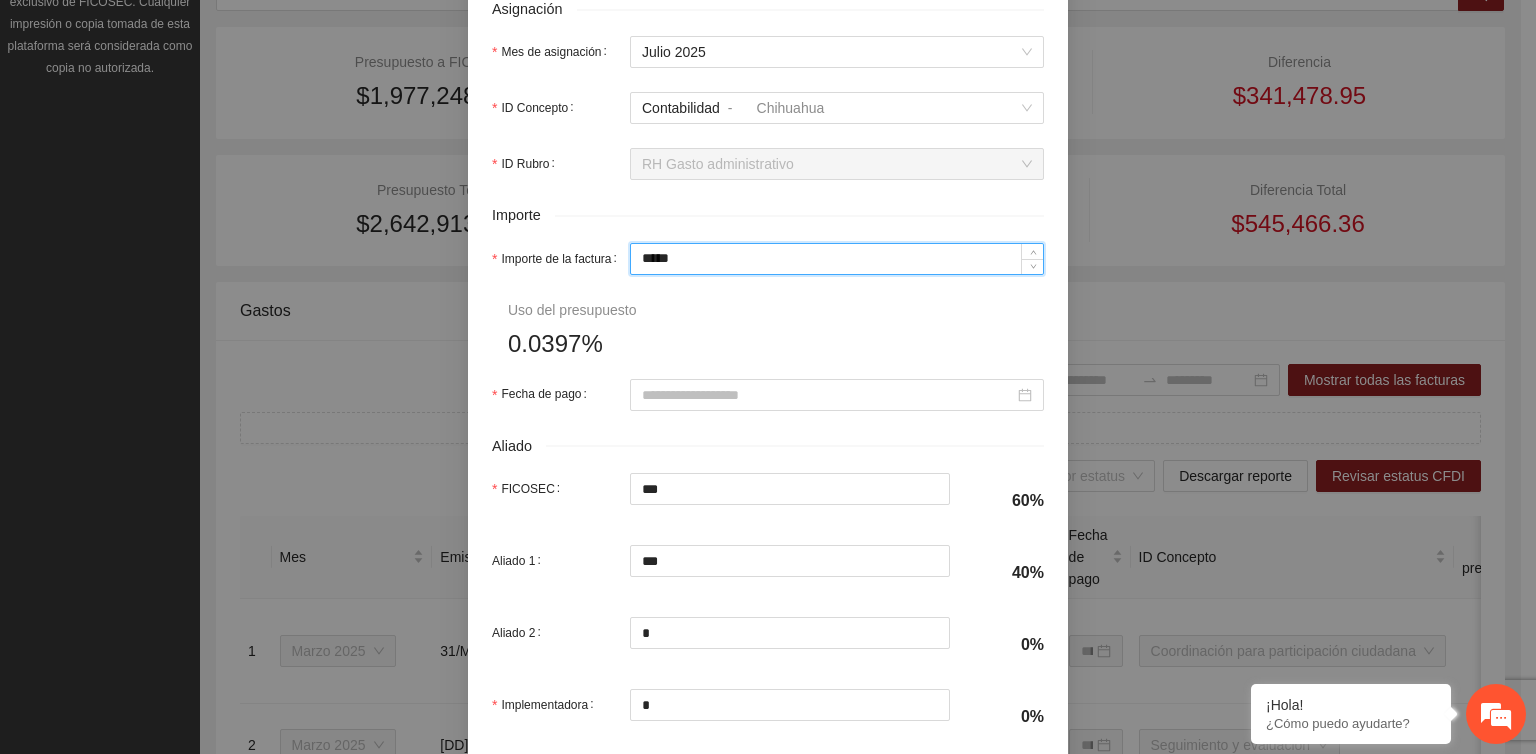 type on "******" 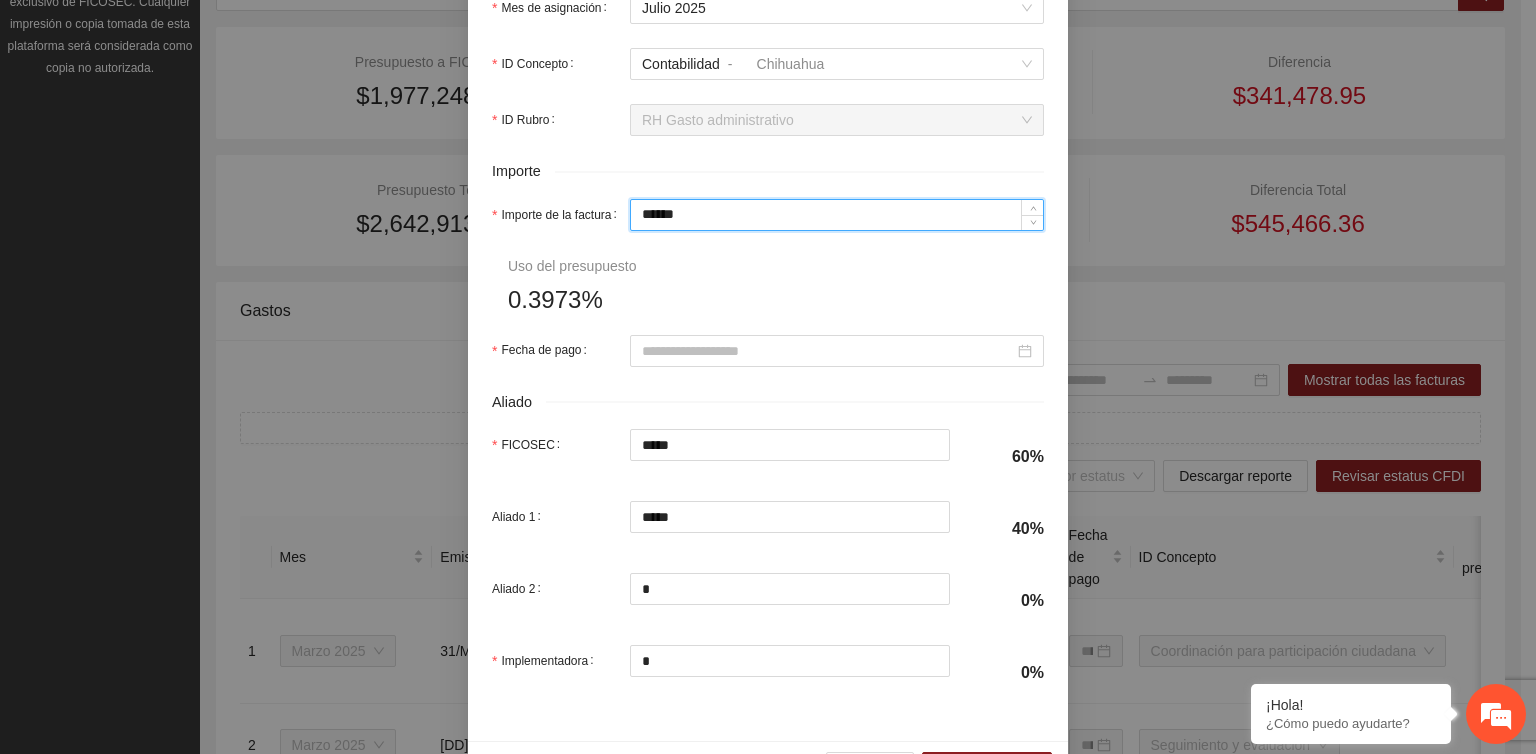 scroll, scrollTop: 900, scrollLeft: 0, axis: vertical 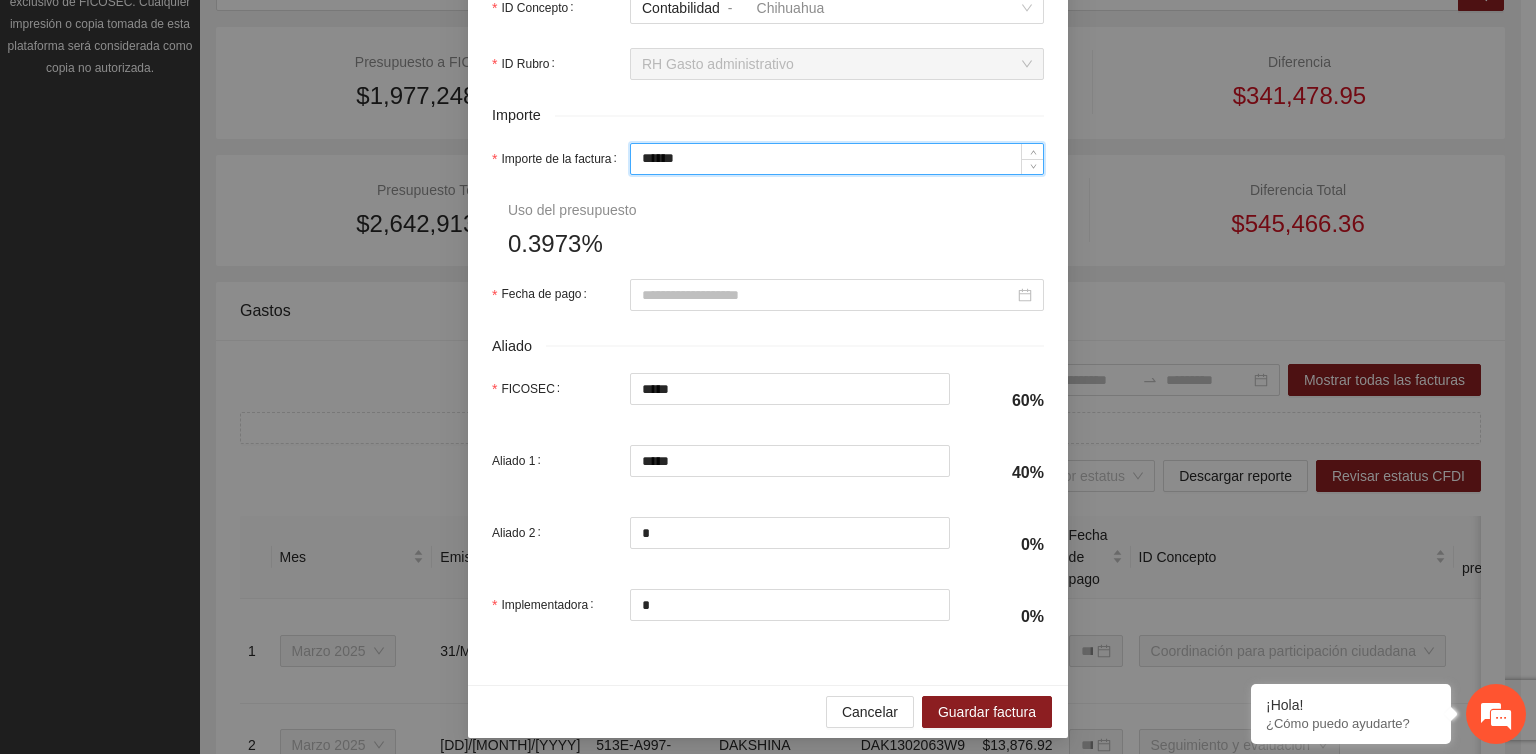 type on "******" 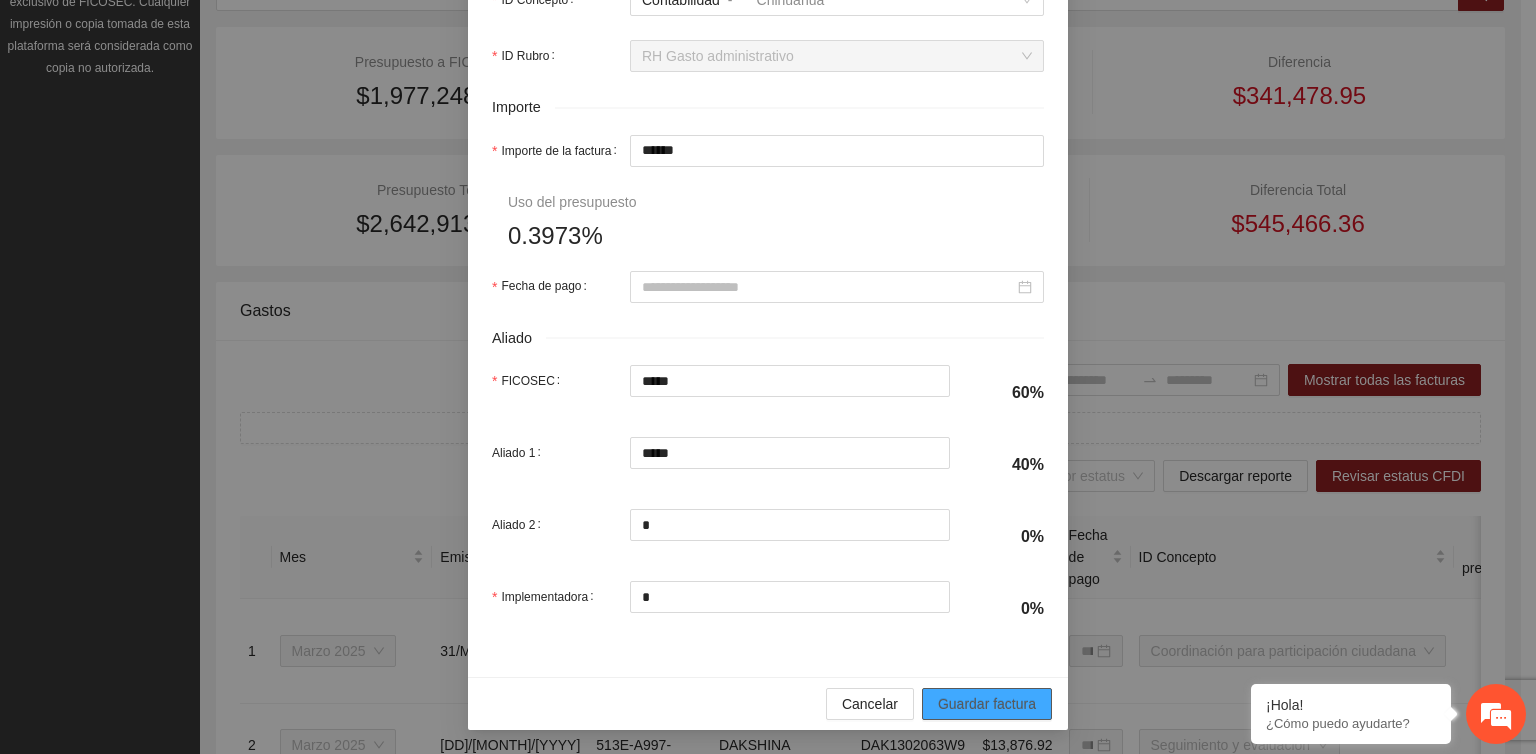 click on "Guardar factura" at bounding box center (987, 704) 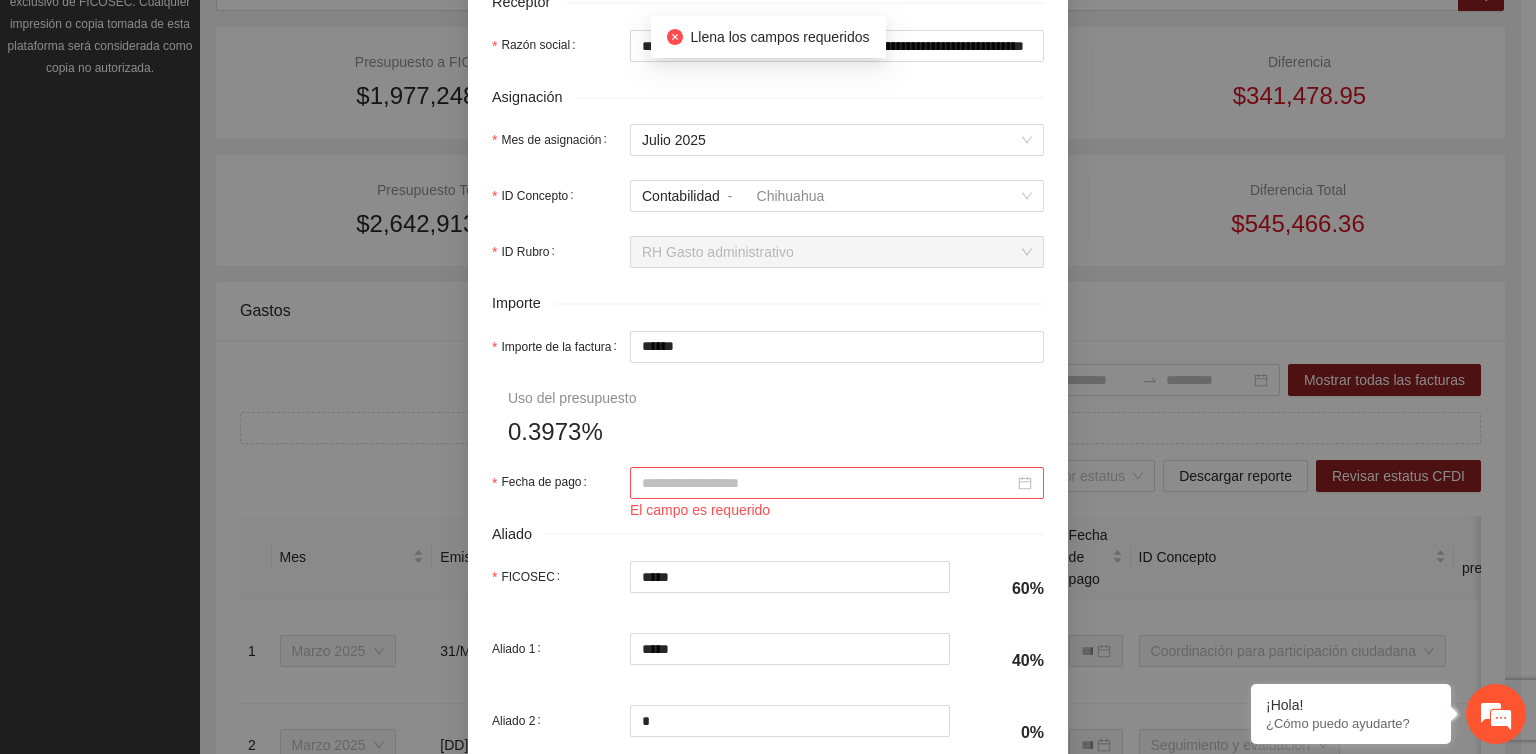 scroll, scrollTop: 708, scrollLeft: 0, axis: vertical 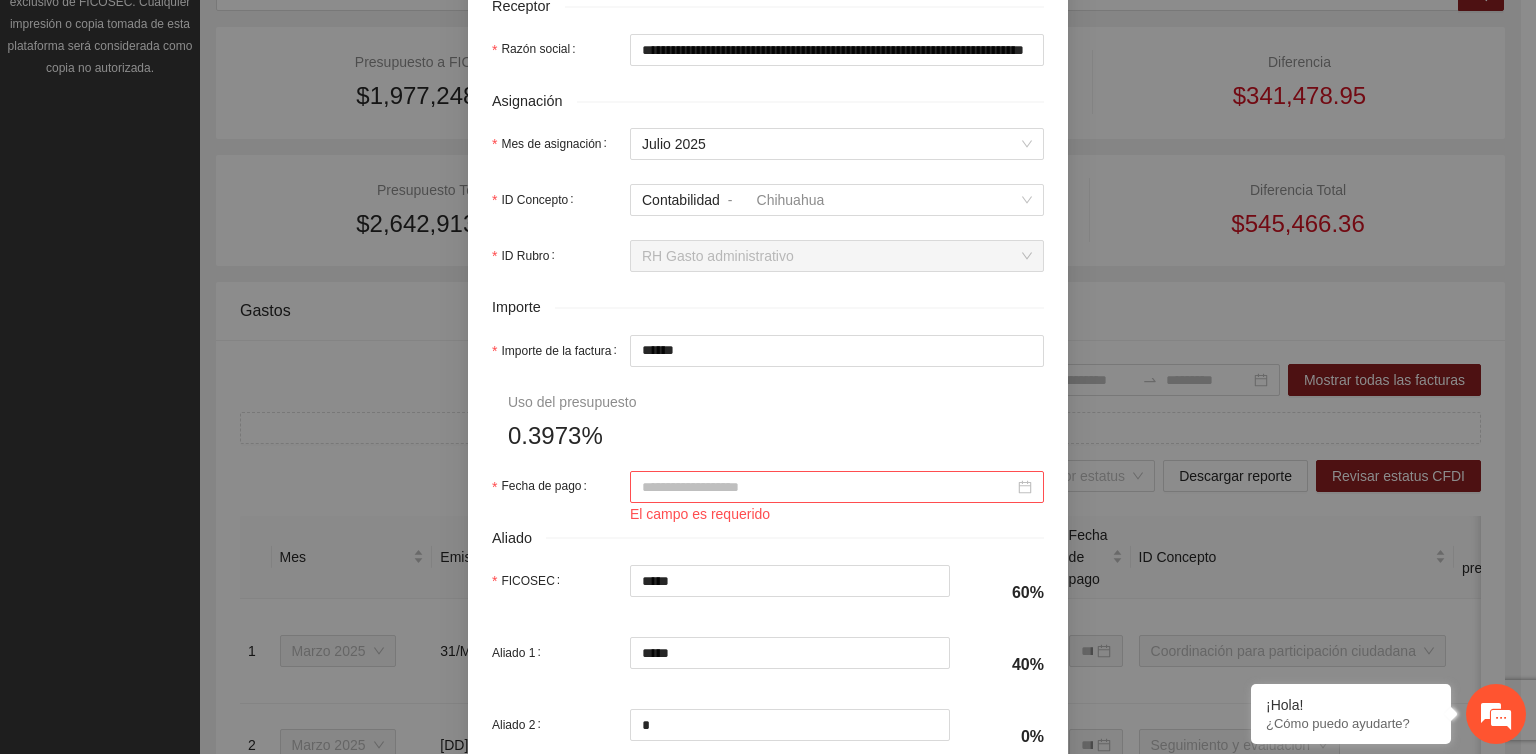 click on "Fecha de pago" at bounding box center [828, 487] 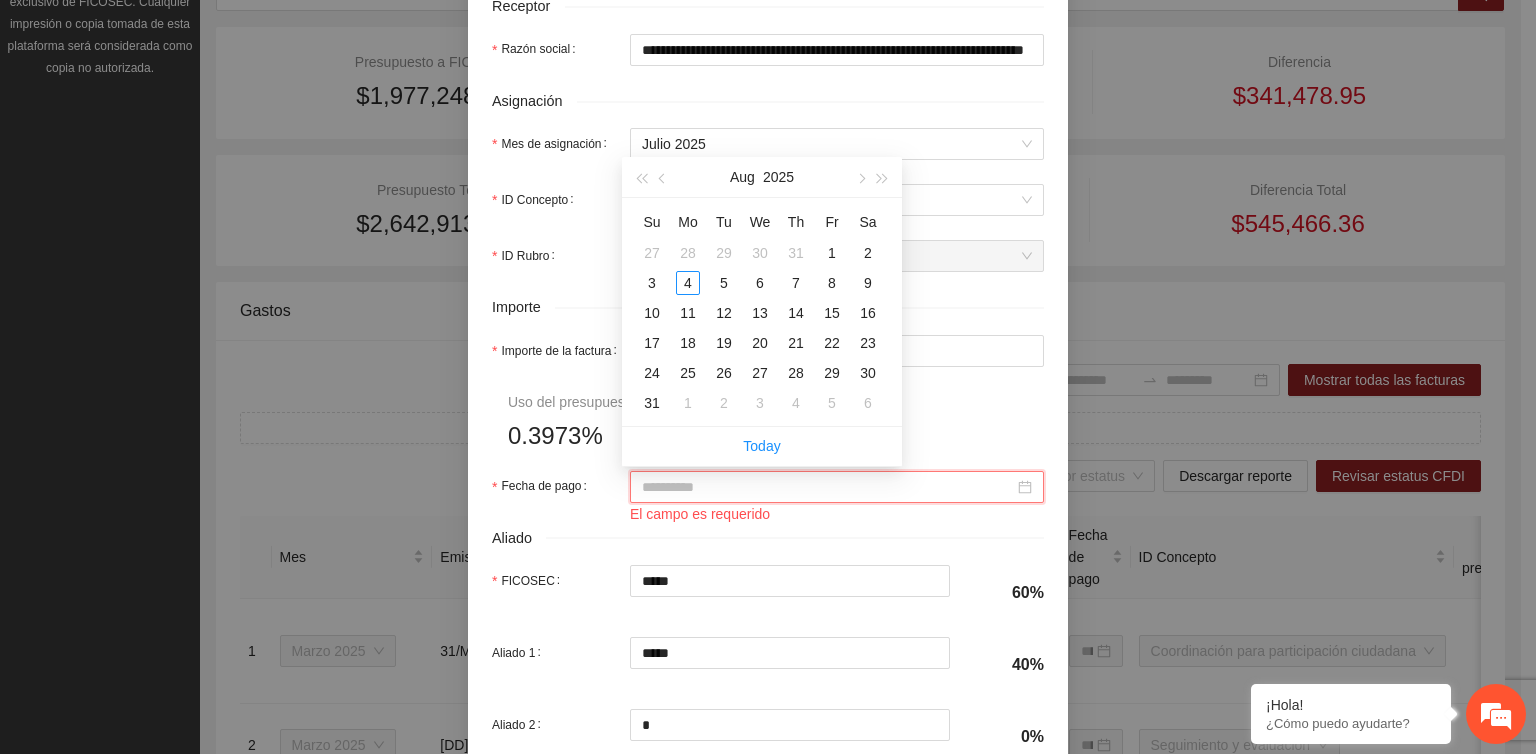 type on "**********" 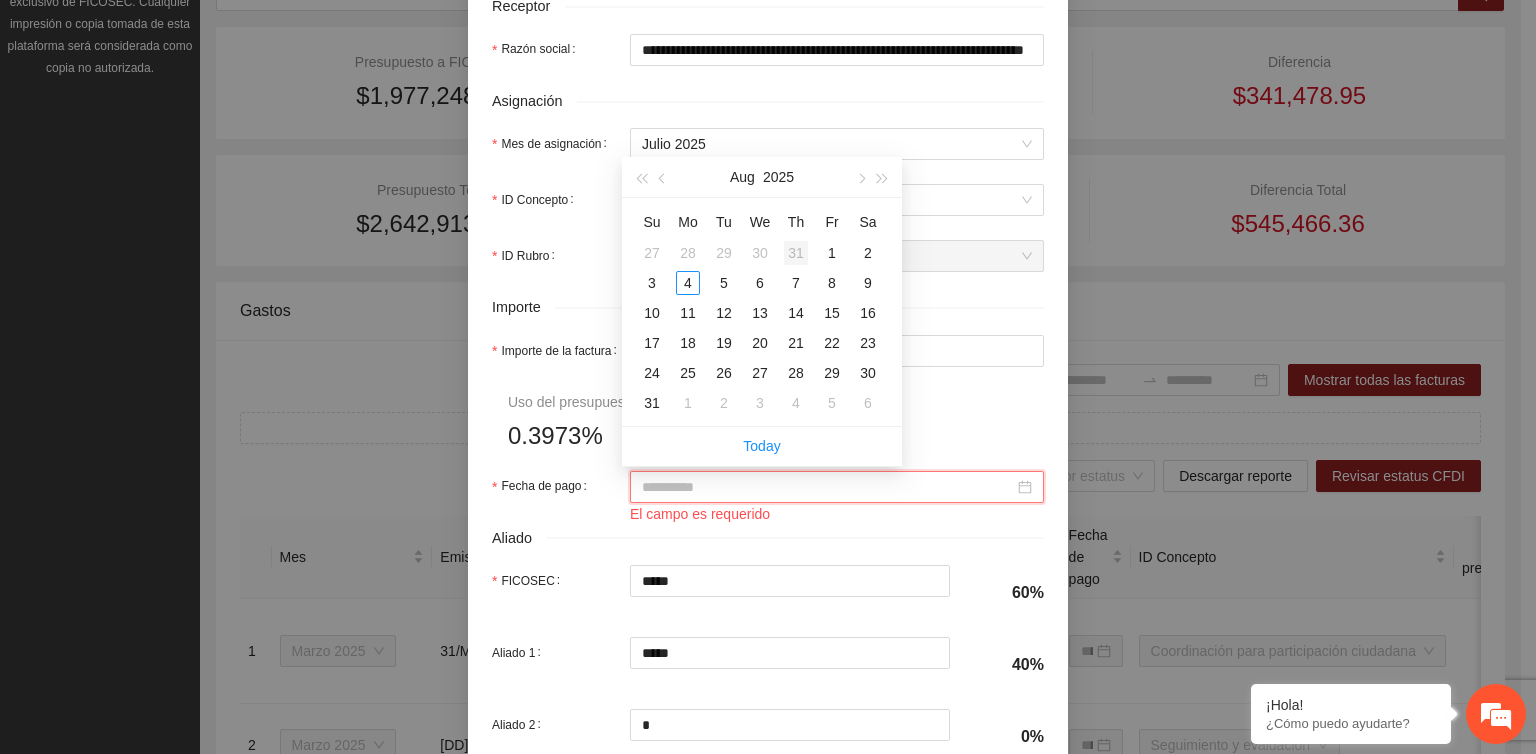 type on "**********" 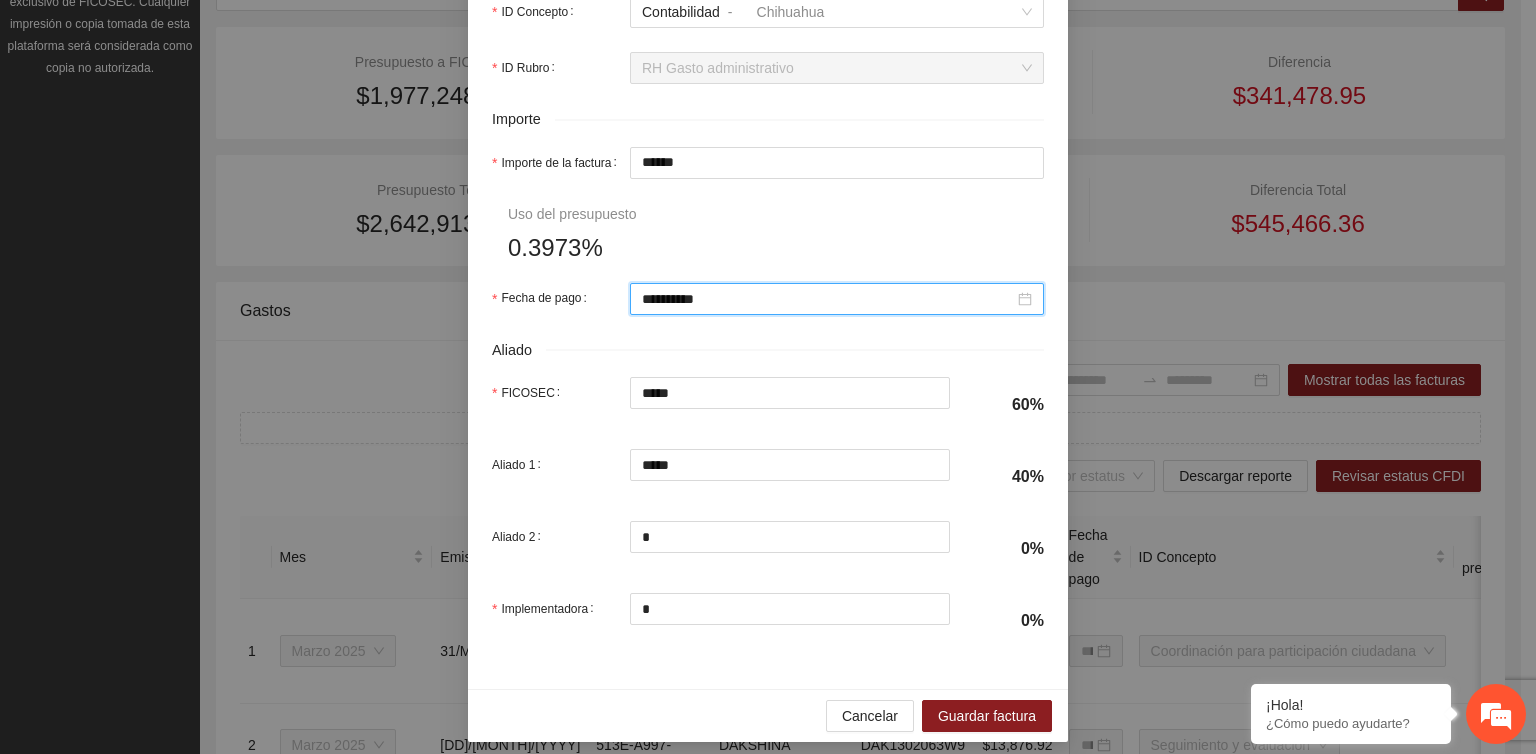 scroll, scrollTop: 908, scrollLeft: 0, axis: vertical 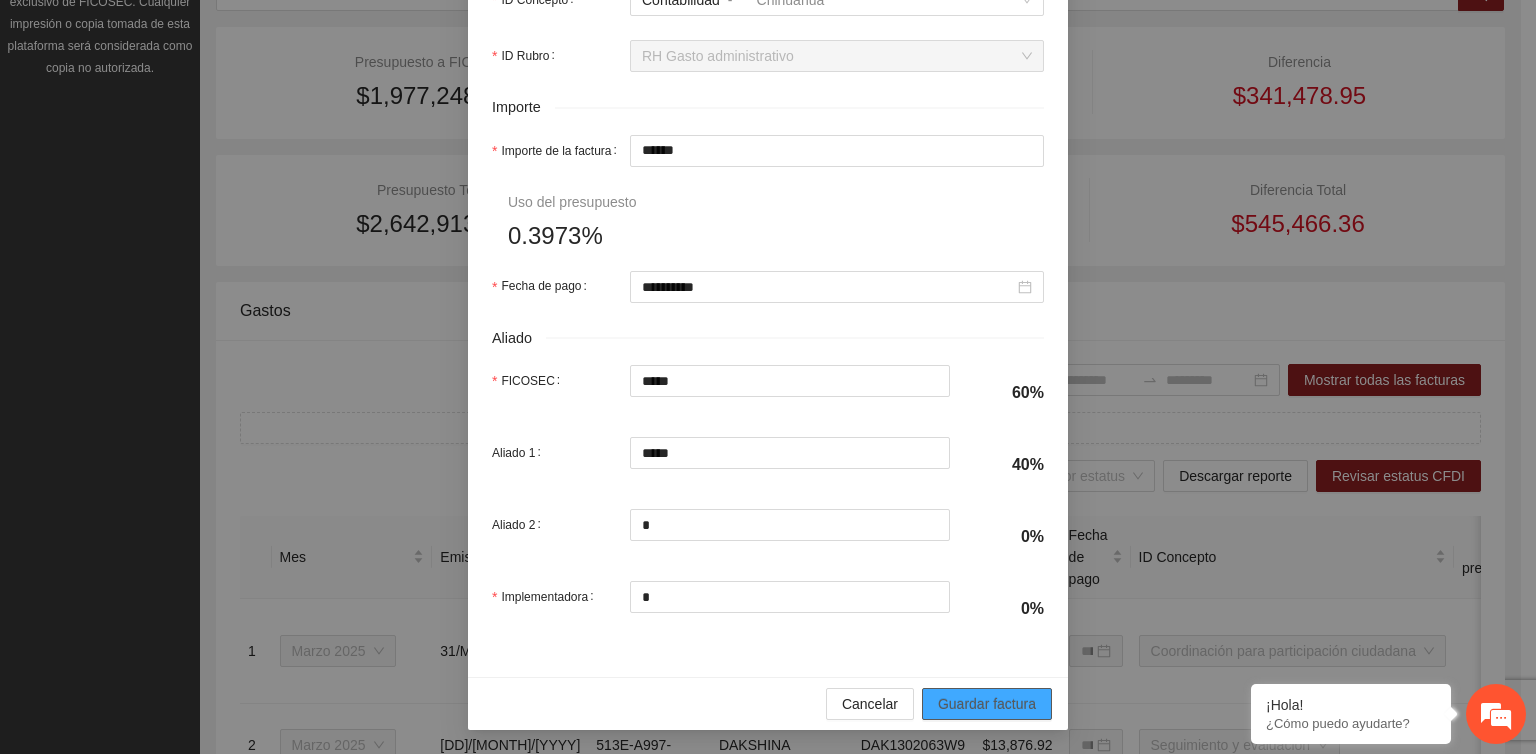 click on "Guardar factura" at bounding box center (987, 704) 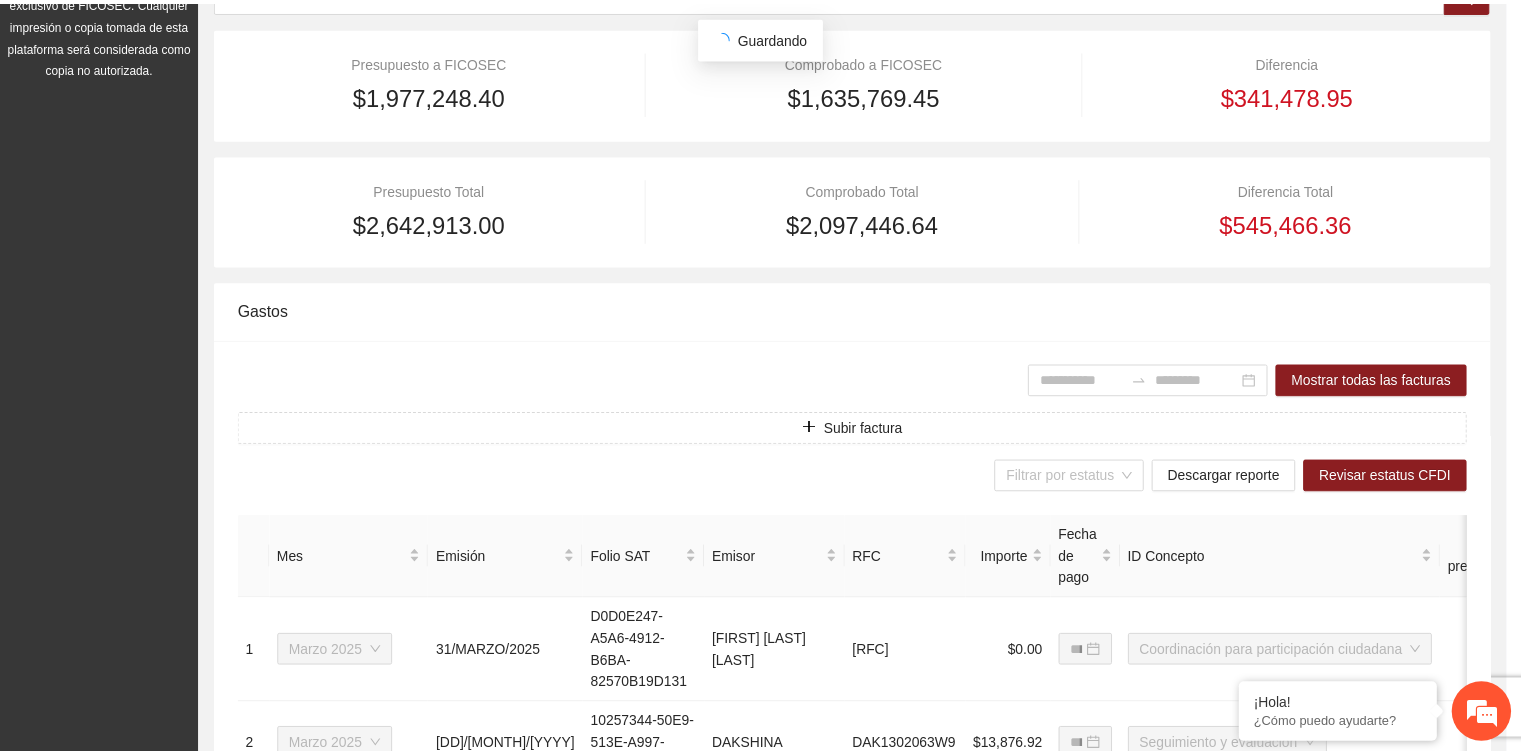 scroll, scrollTop: 748, scrollLeft: 0, axis: vertical 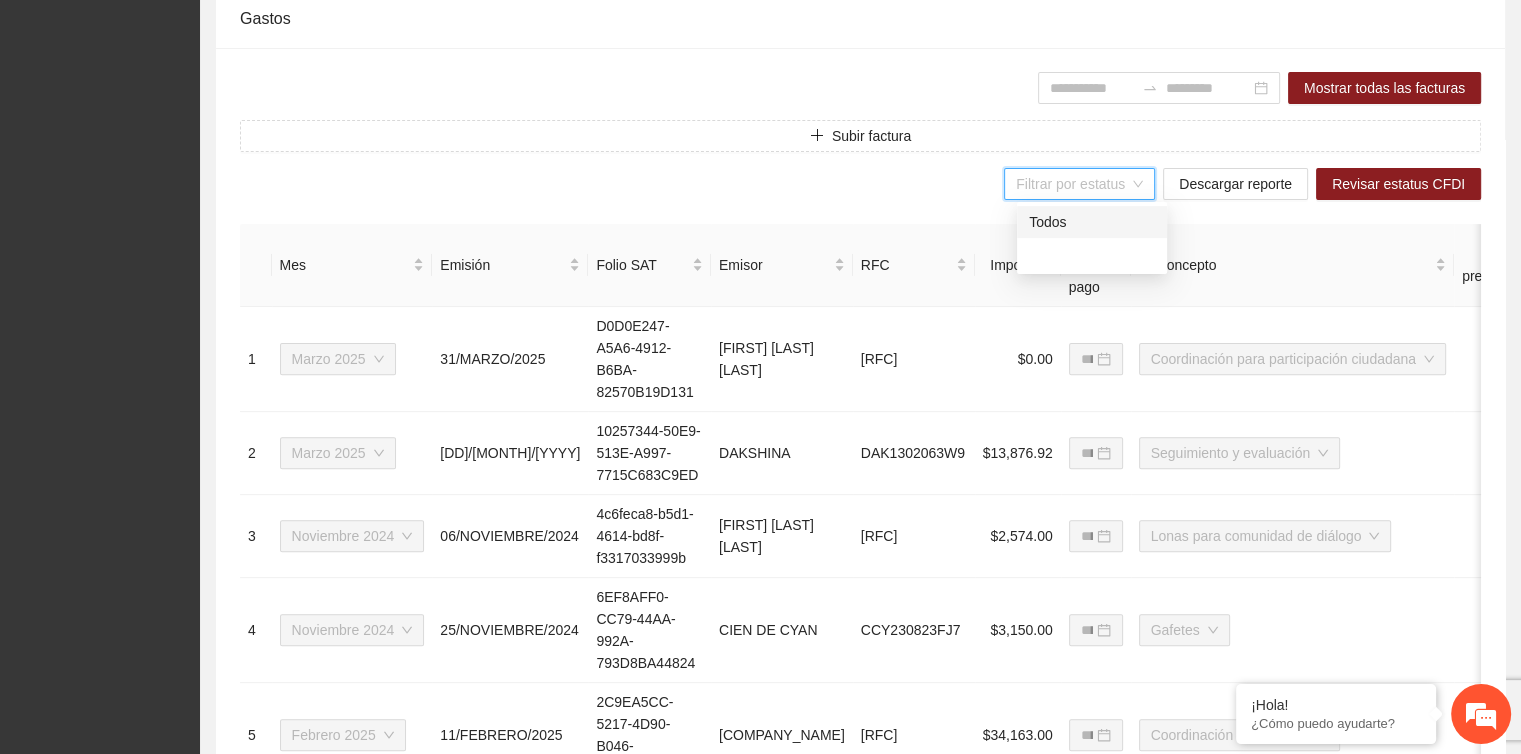 click at bounding box center (1072, 184) 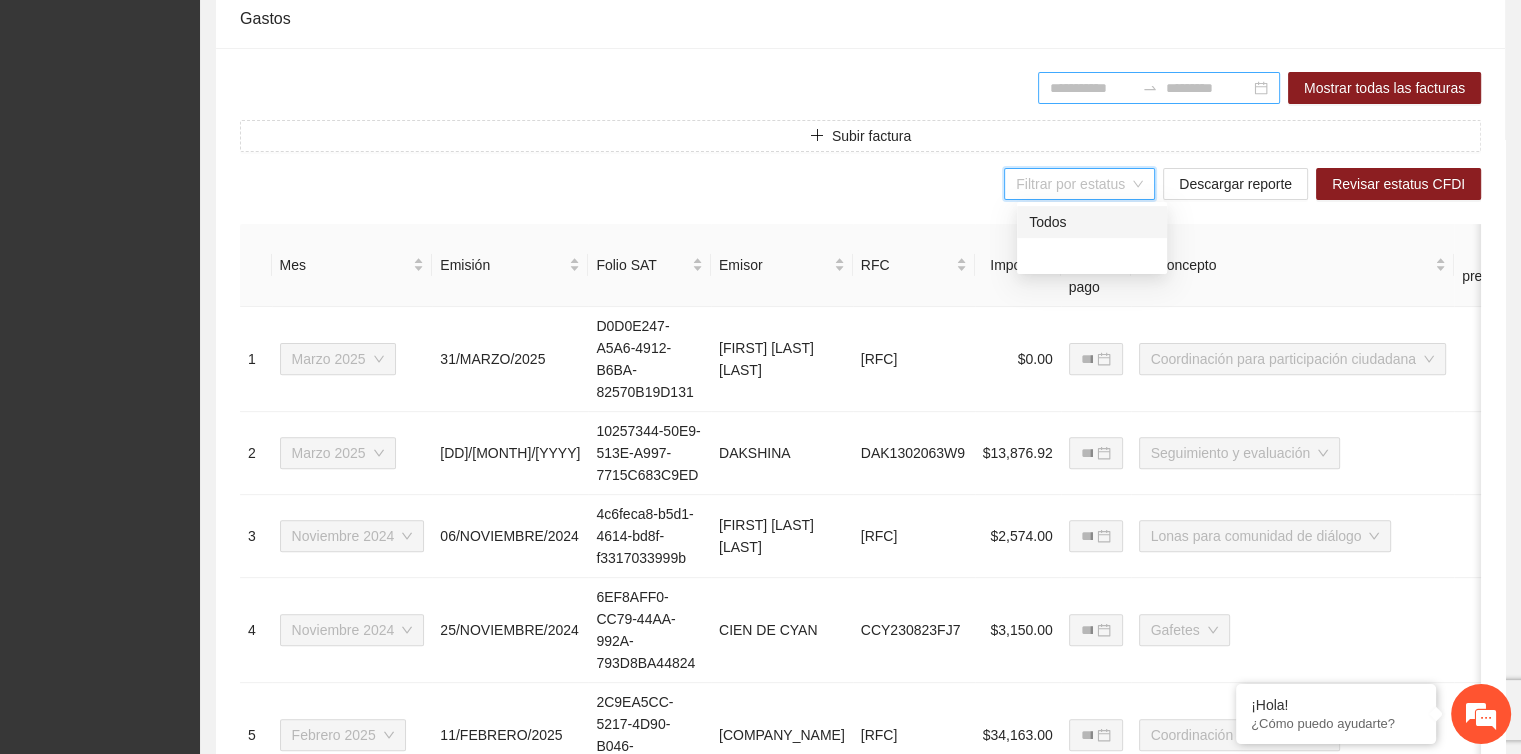 click at bounding box center [1092, 88] 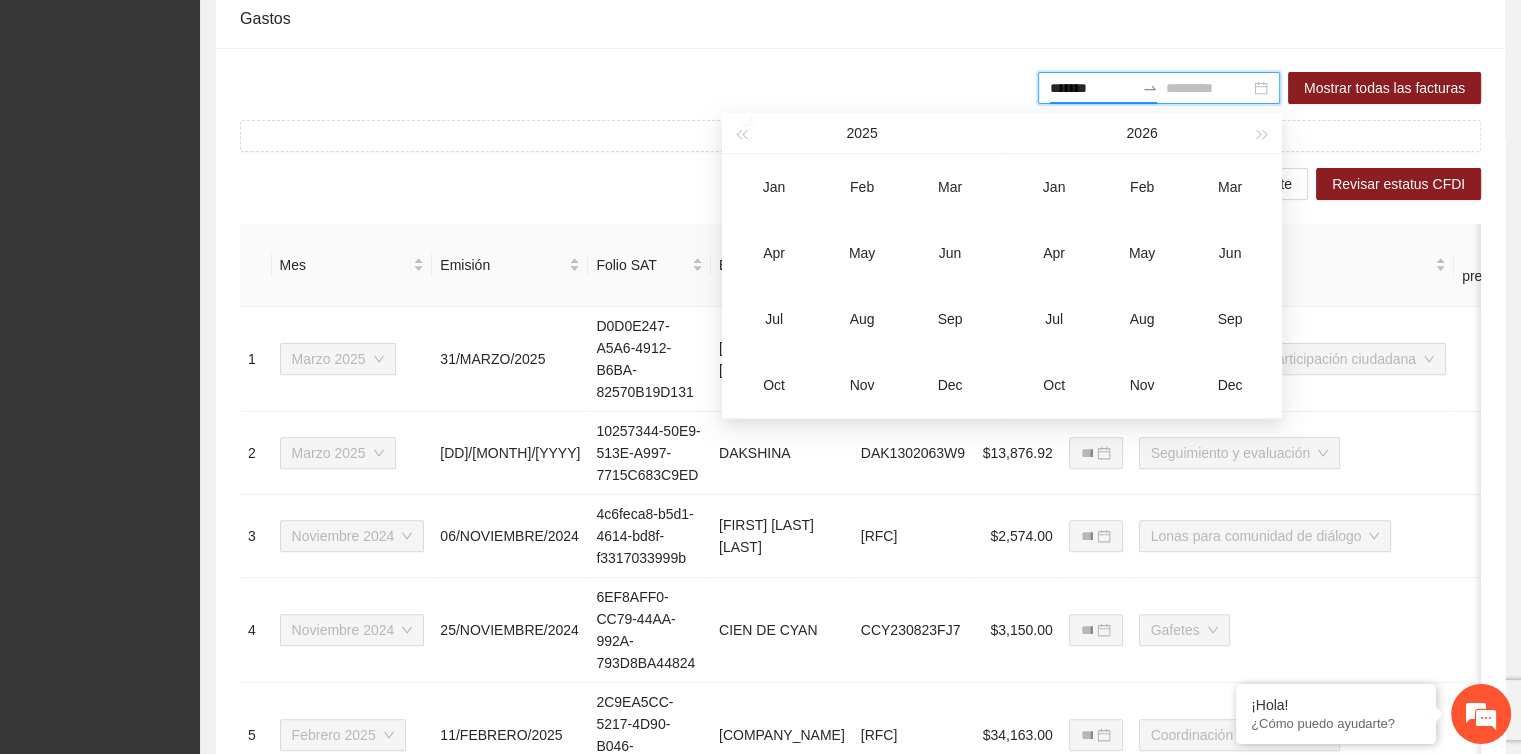 type on "*******" 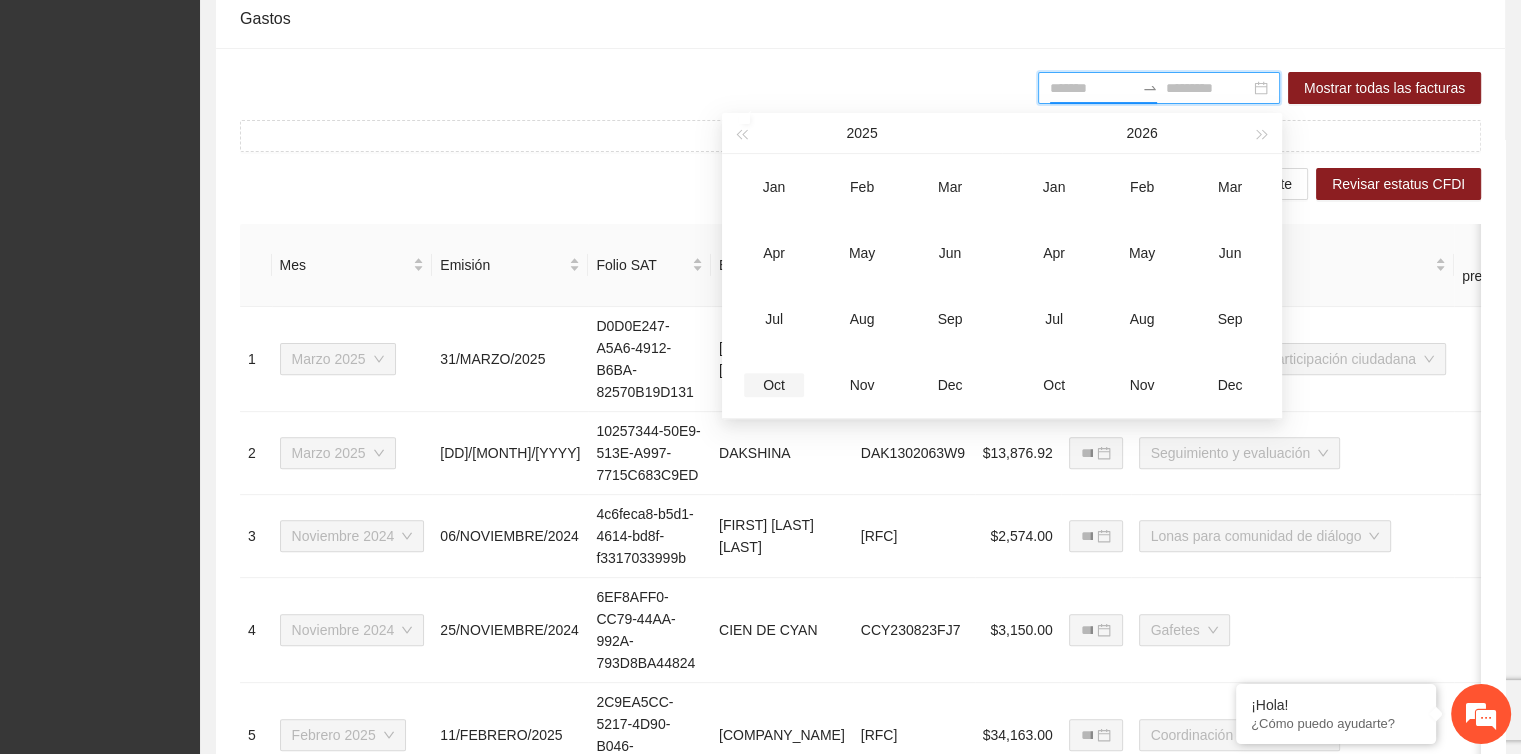 type on "*******" 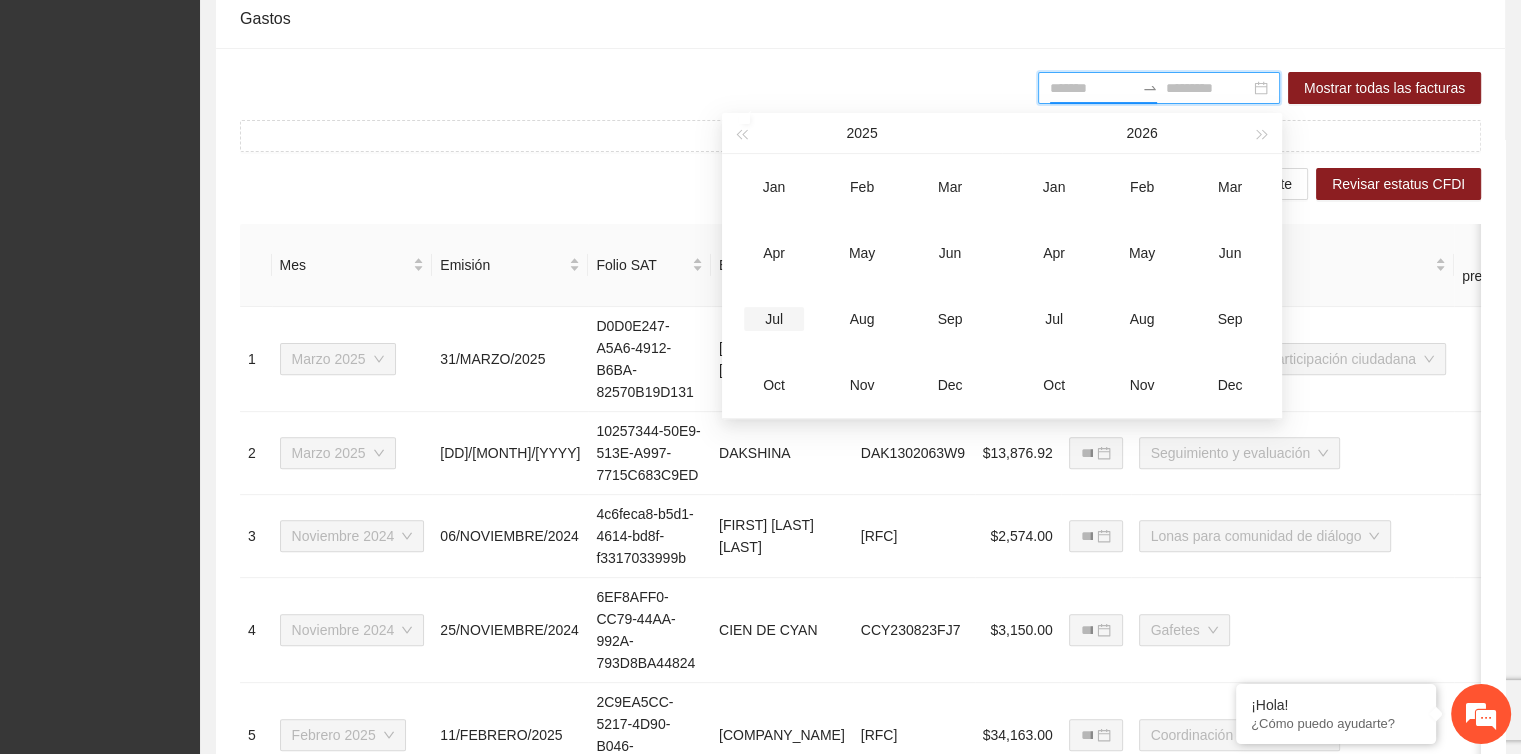 click on "Jul" at bounding box center [774, 319] 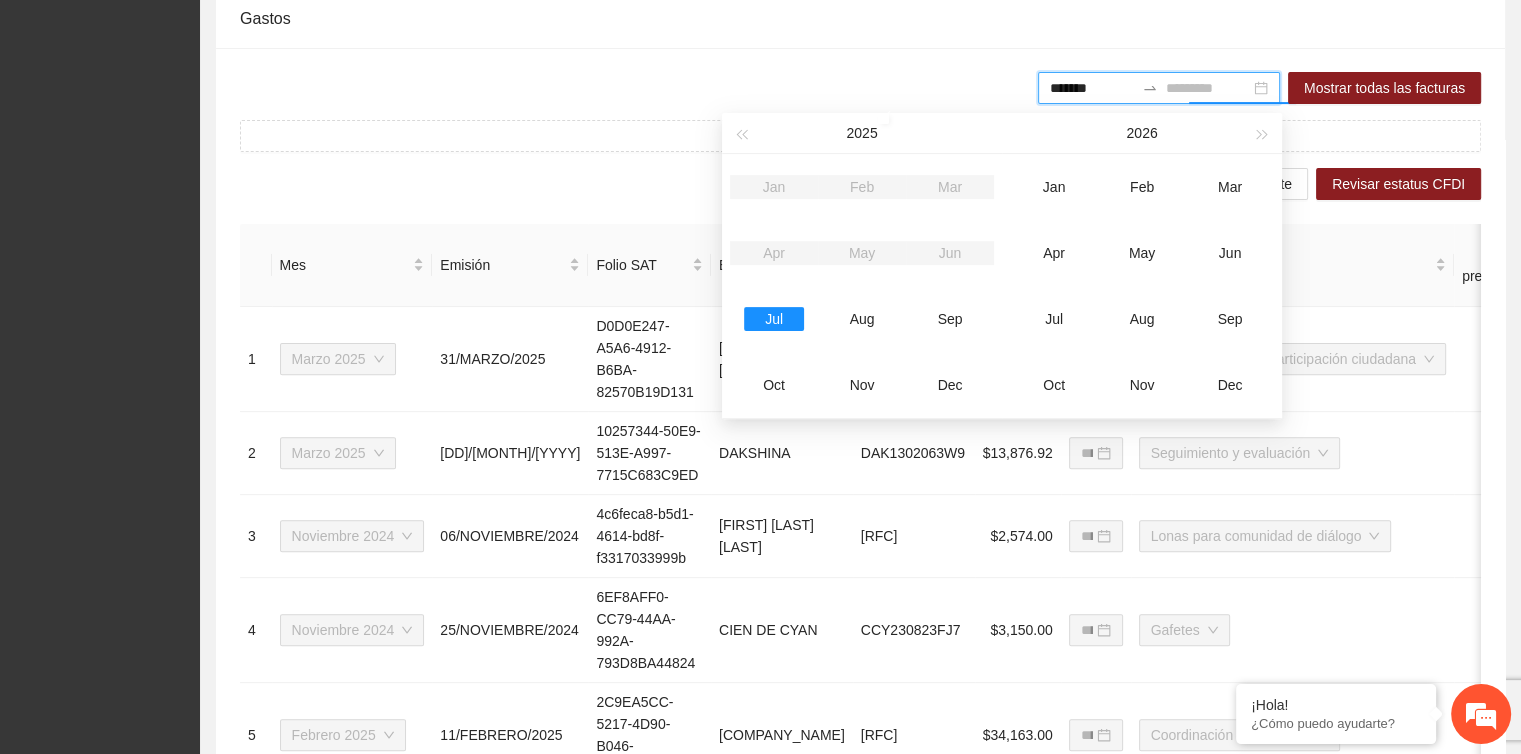 click on "Jul" at bounding box center [774, 319] 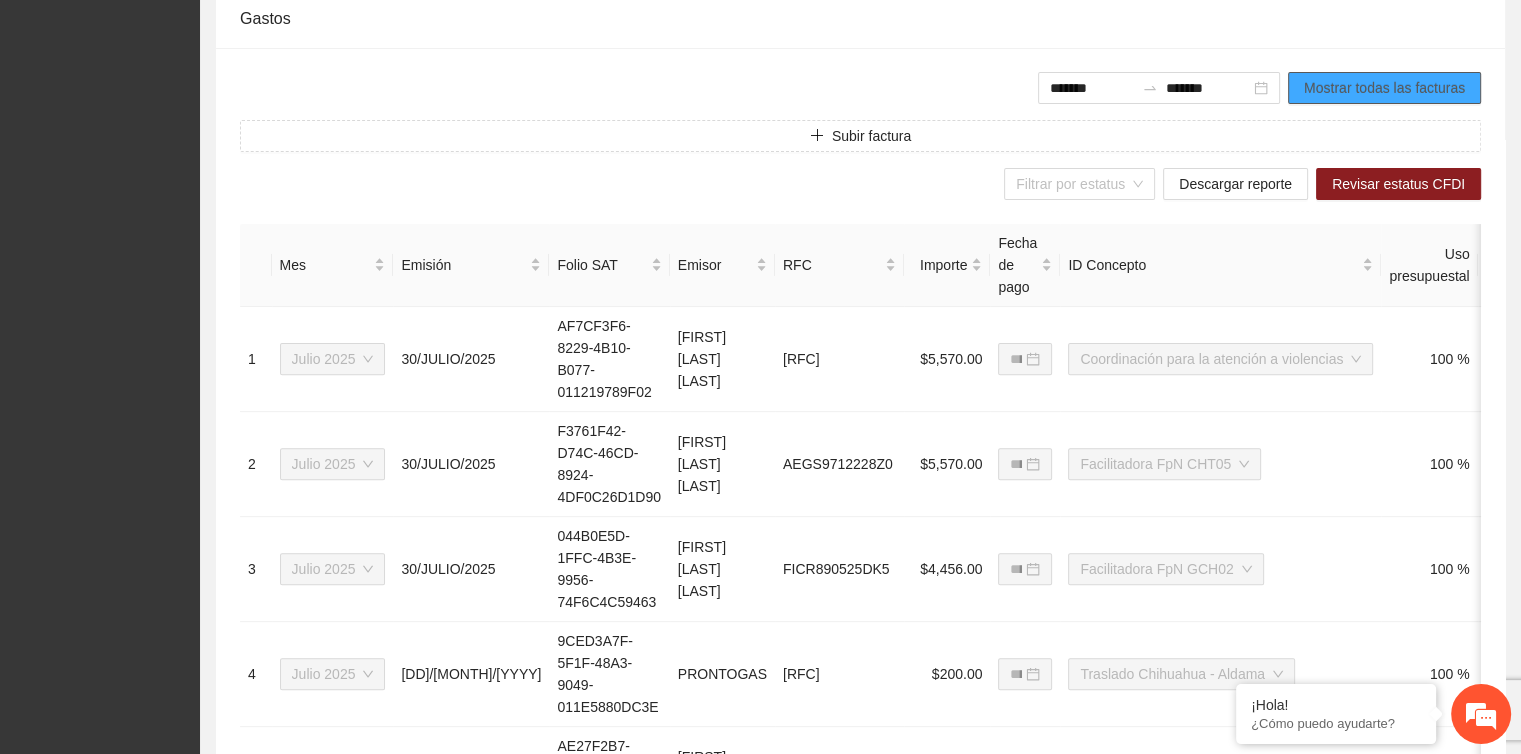 click on "Mostrar todas las facturas" at bounding box center [1384, 88] 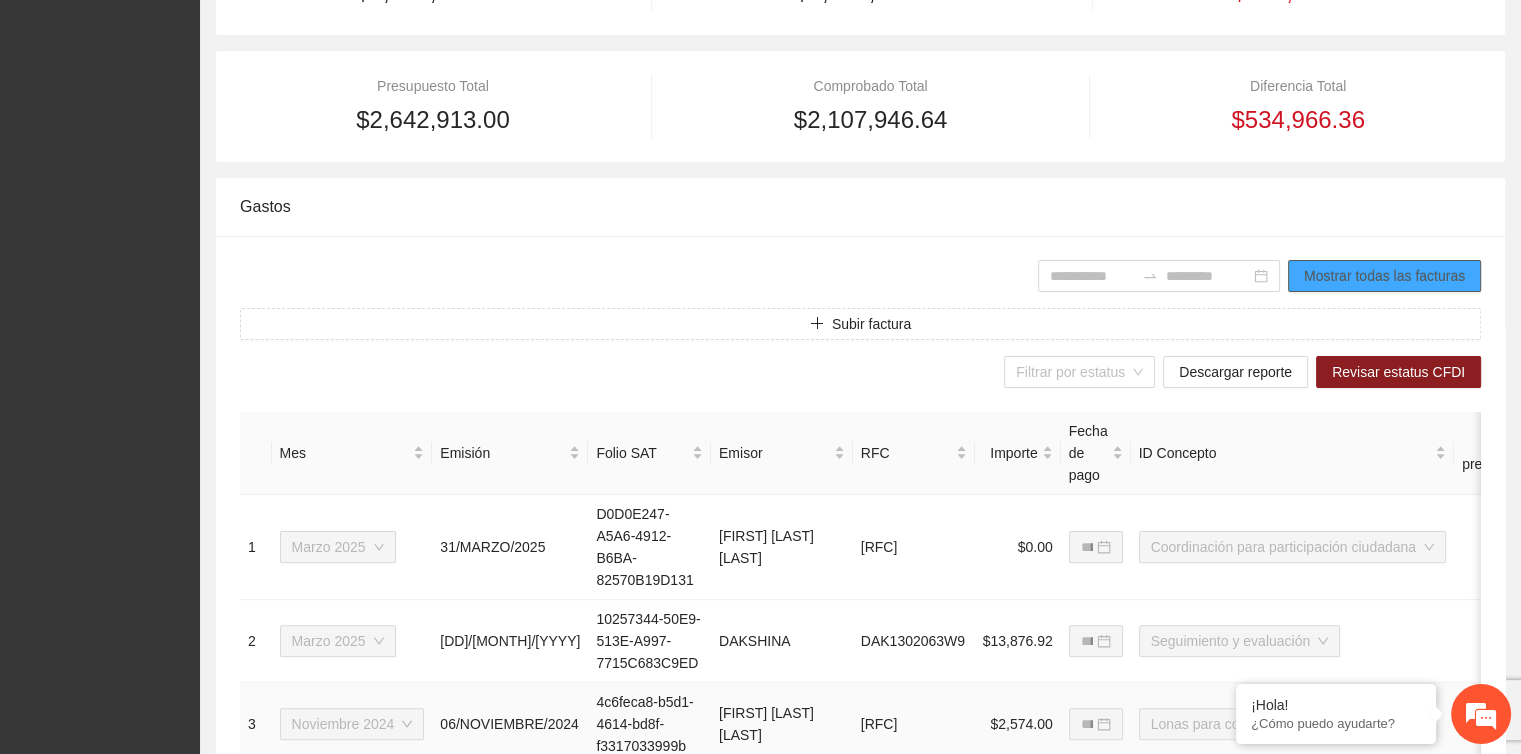 scroll, scrollTop: 392, scrollLeft: 0, axis: vertical 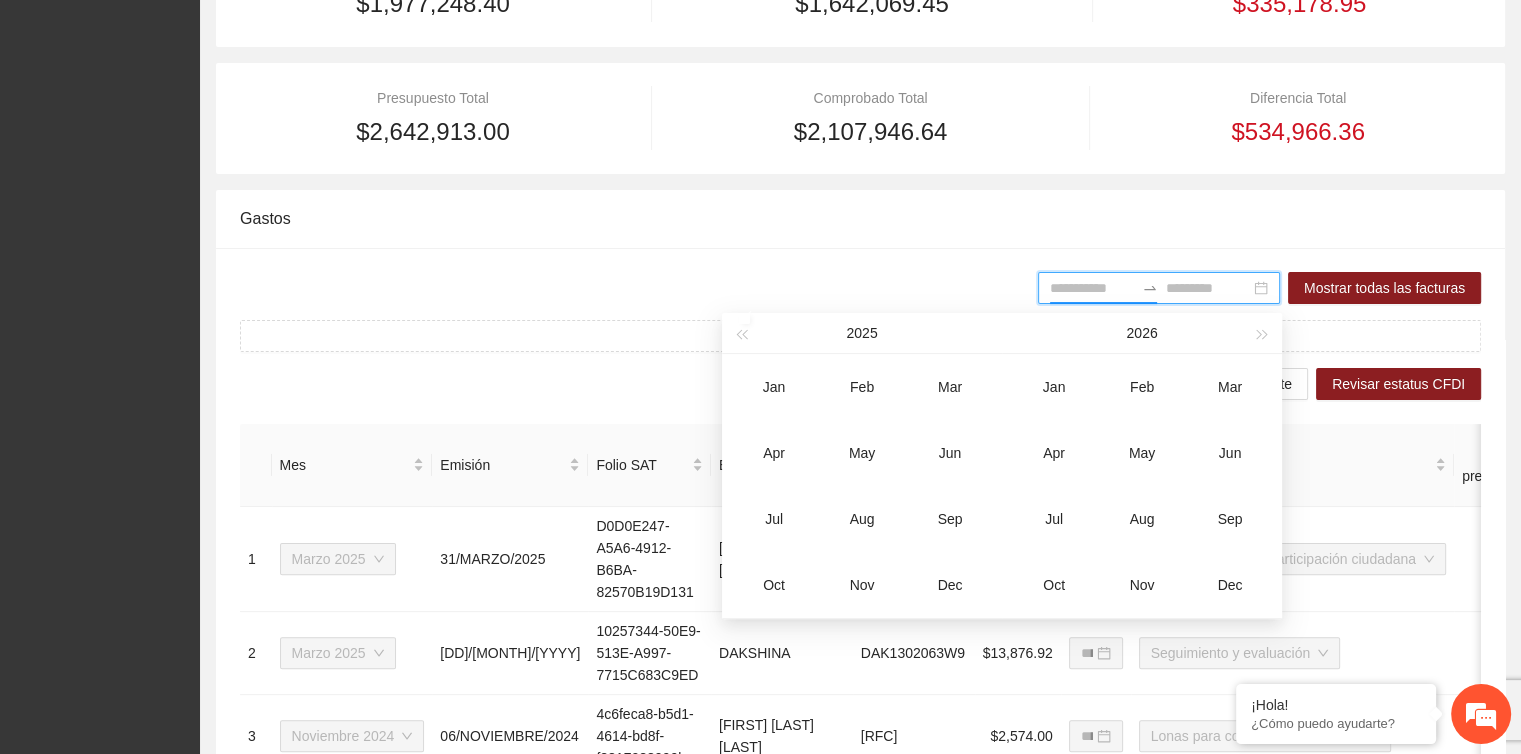 click at bounding box center (1092, 288) 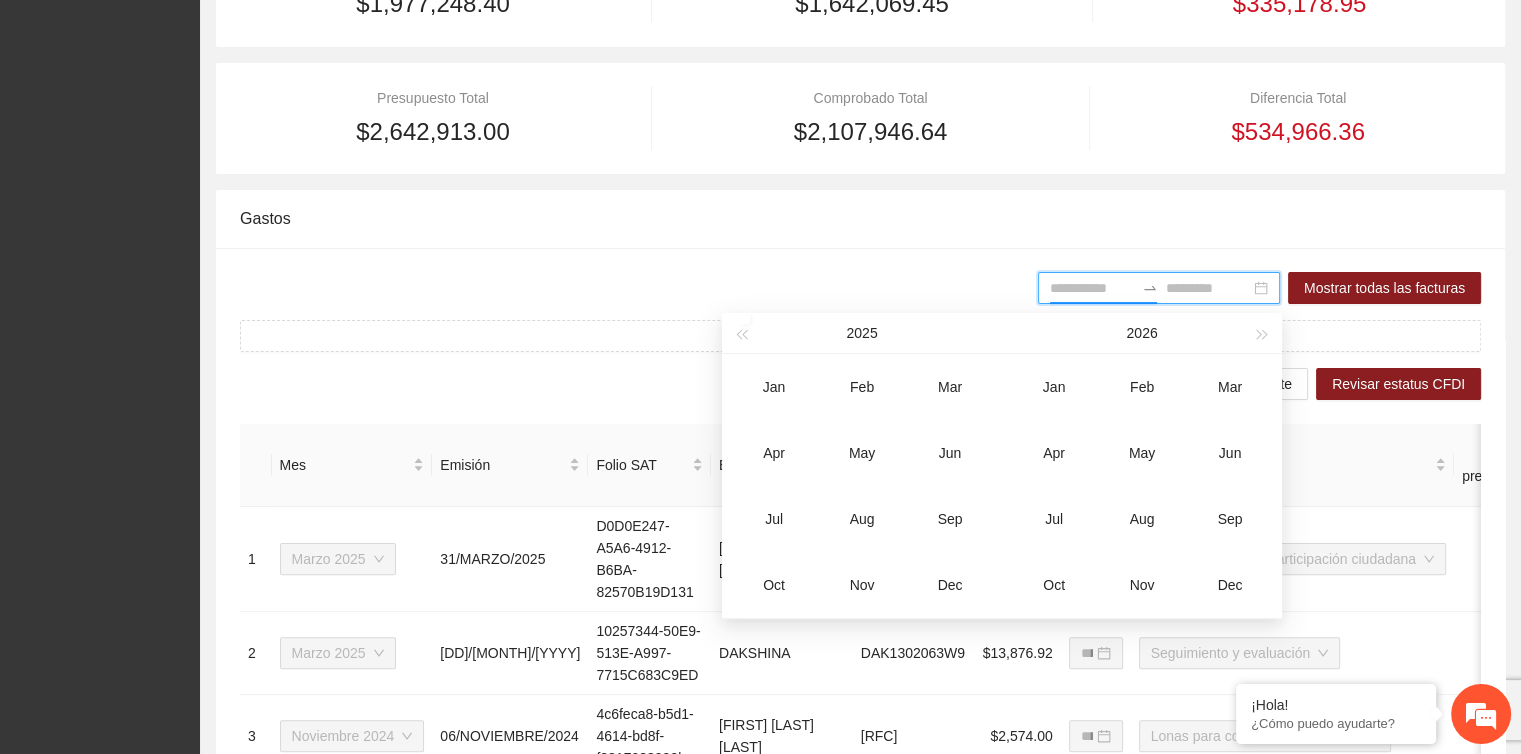 type on "*******" 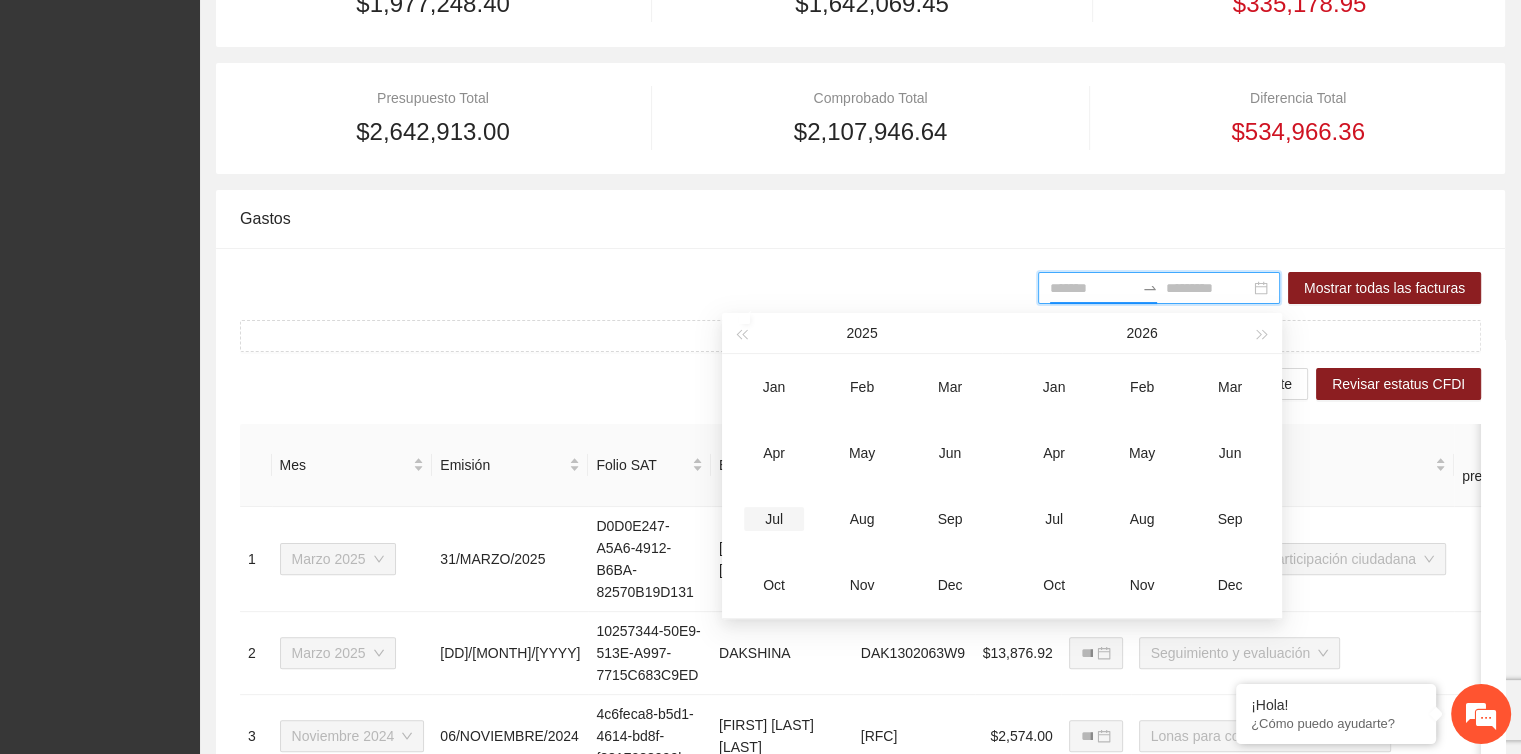 click on "Jul" at bounding box center [774, 519] 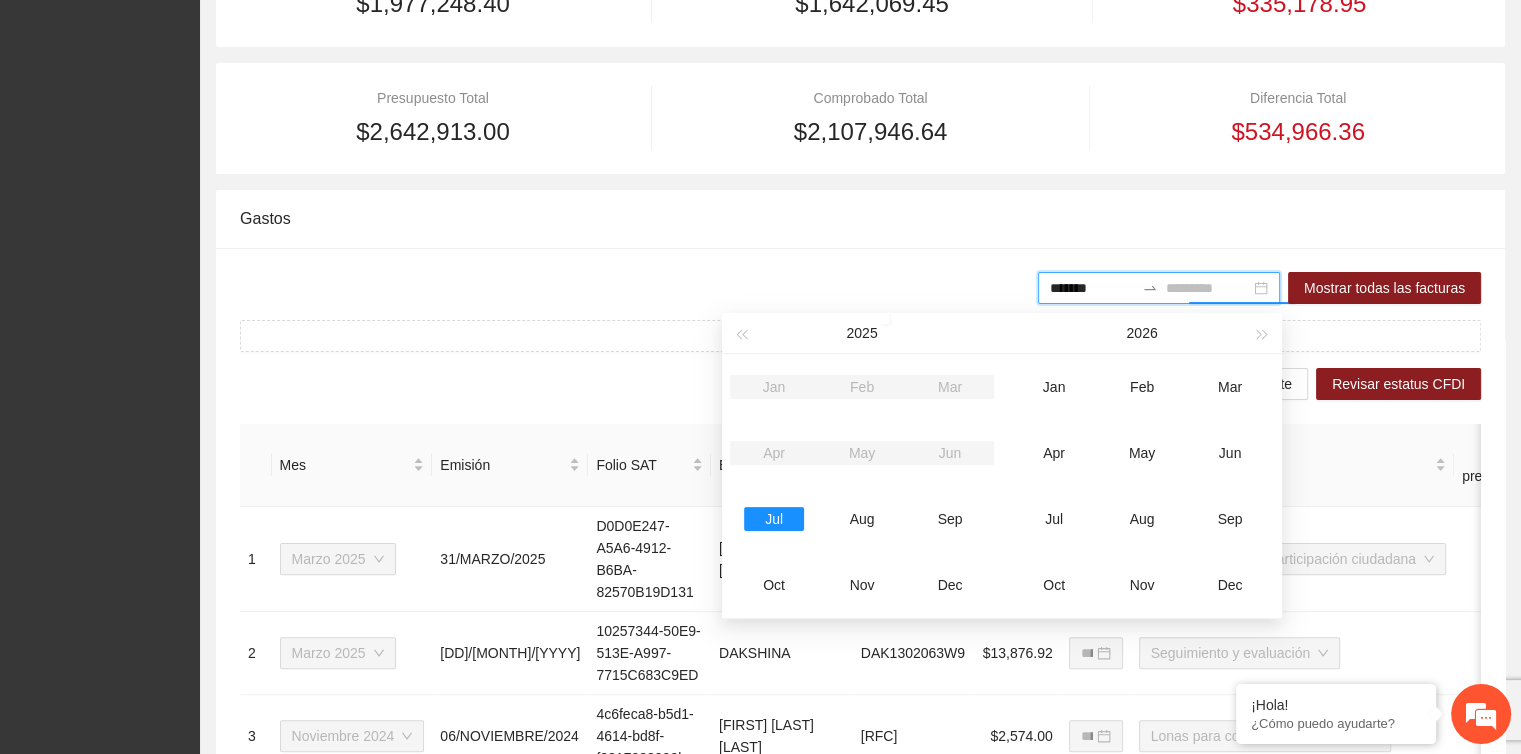 click on "Jul" at bounding box center (774, 519) 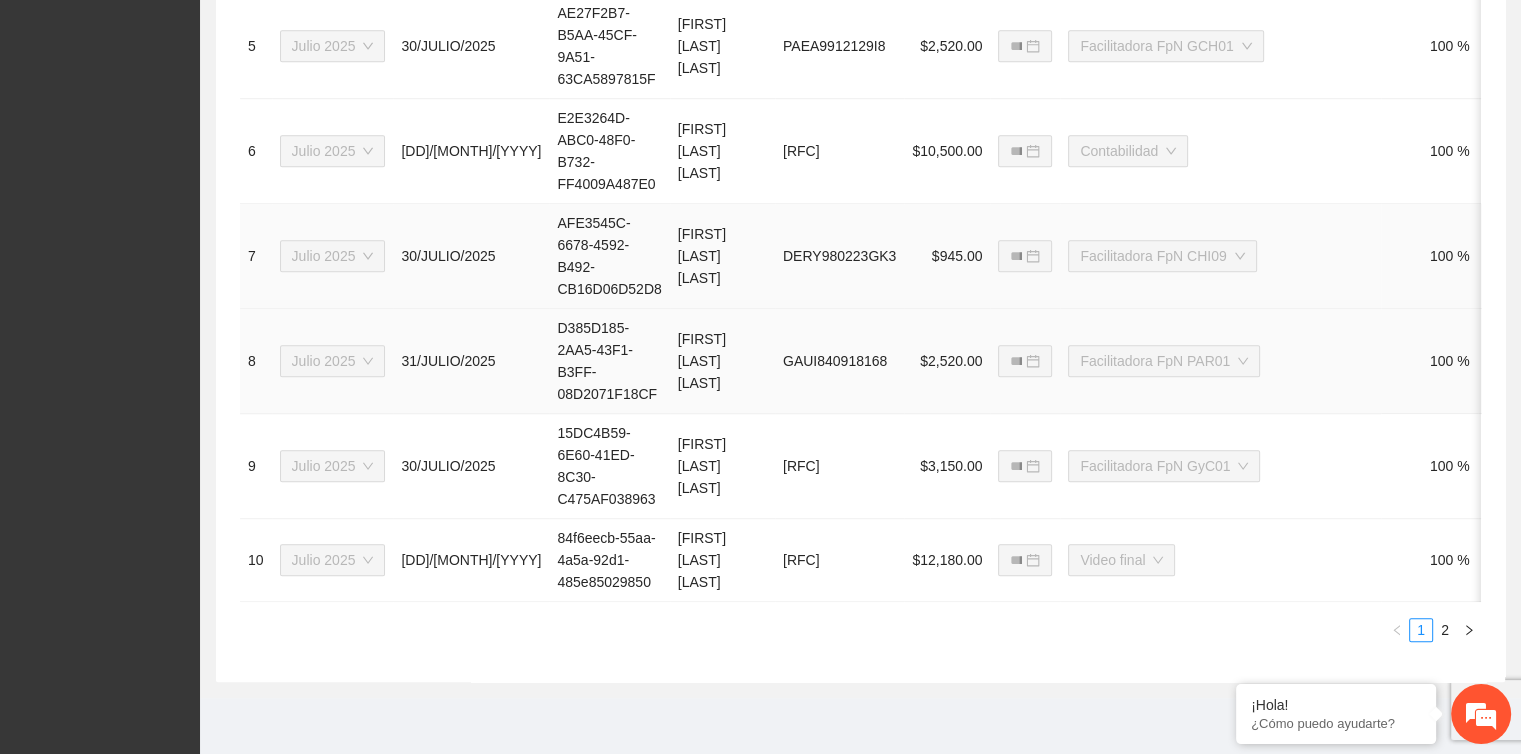 scroll, scrollTop: 1358, scrollLeft: 0, axis: vertical 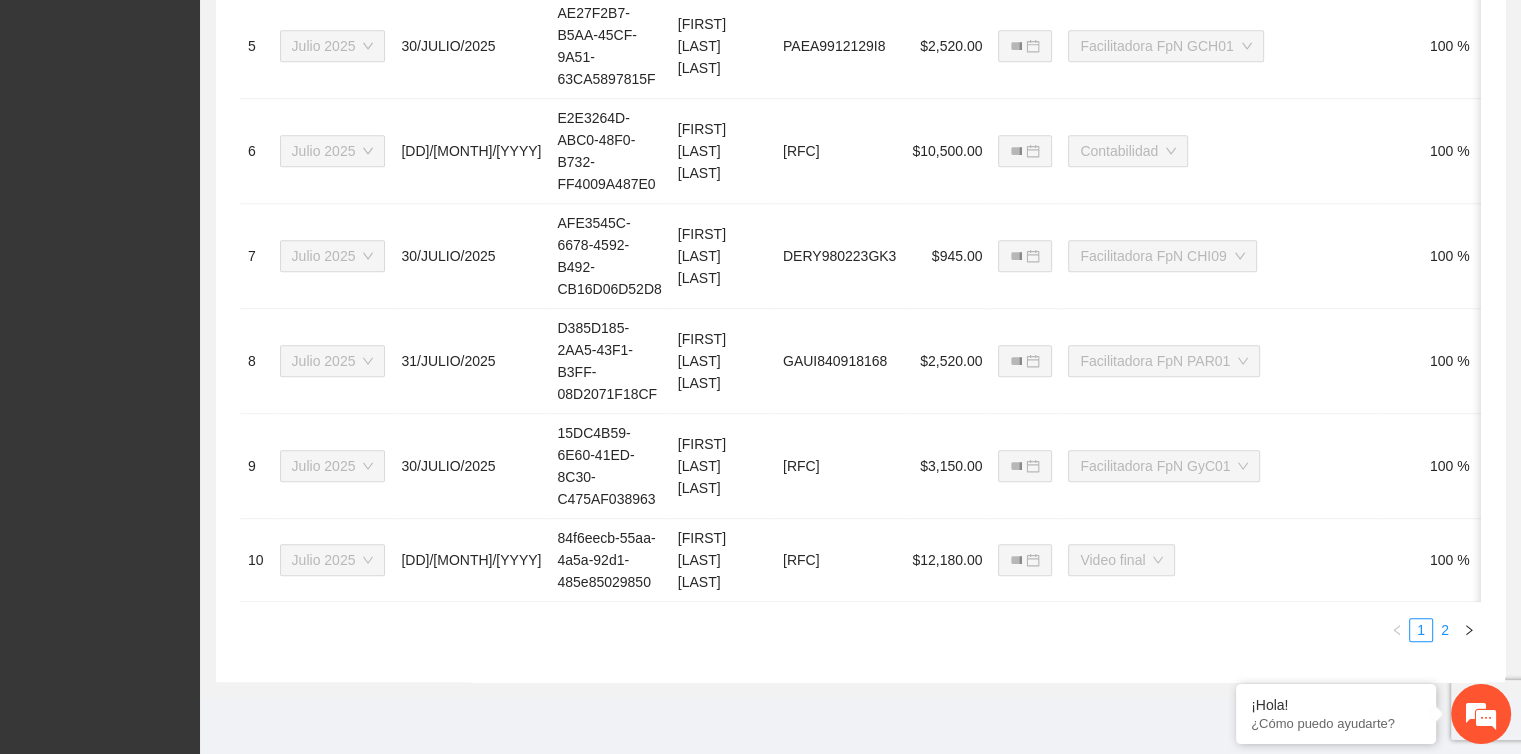 click on "2" at bounding box center [1445, 630] 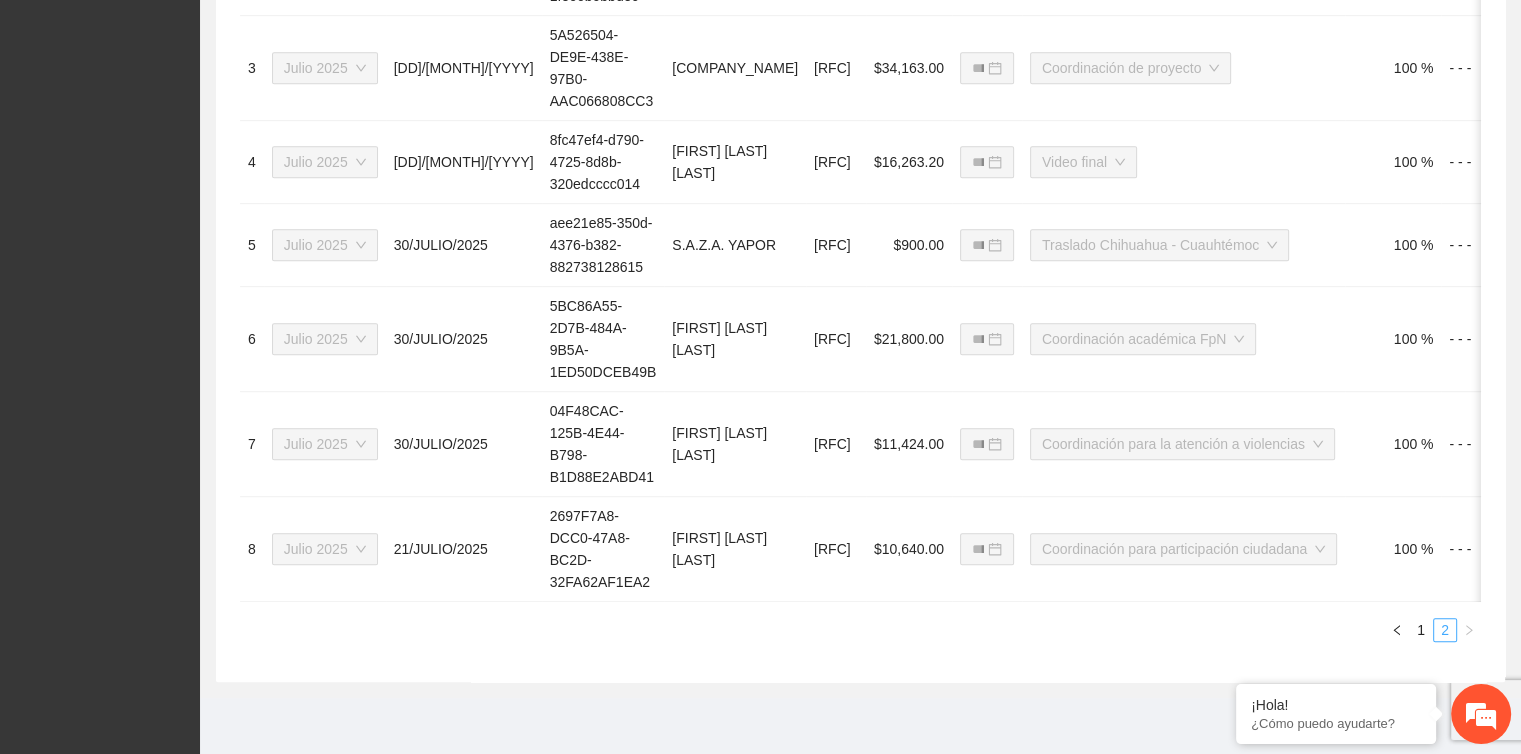 scroll, scrollTop: 1192, scrollLeft: 0, axis: vertical 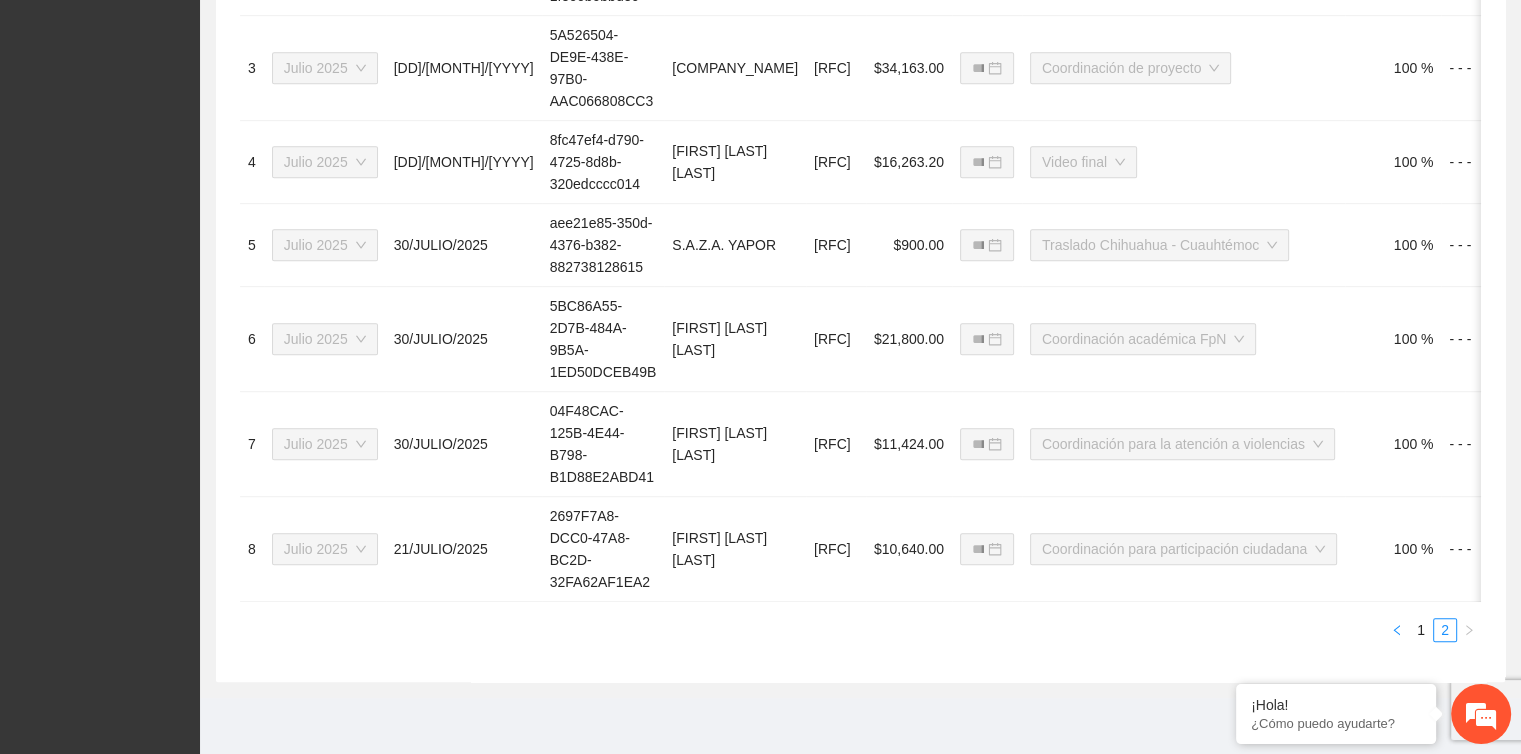 click 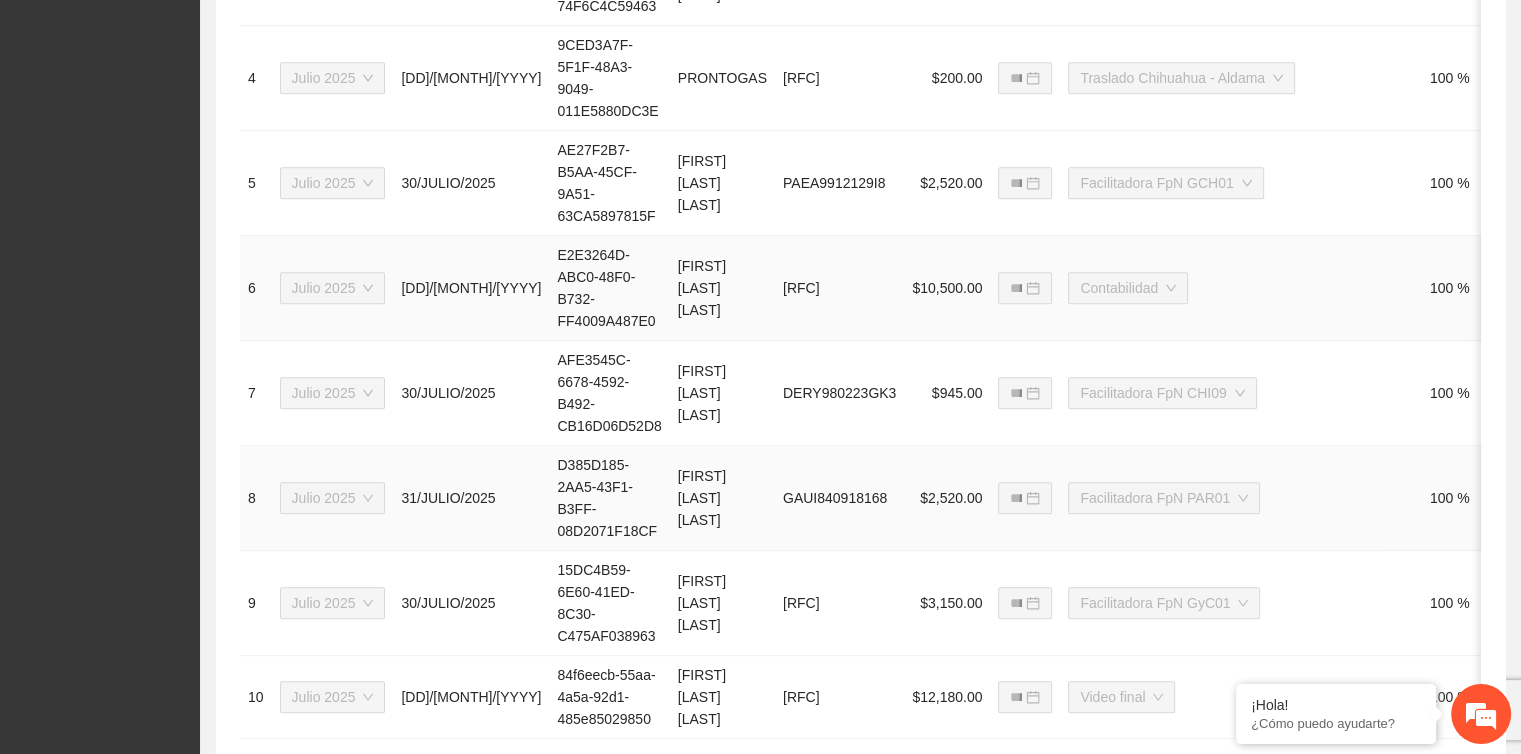 scroll, scrollTop: 1192, scrollLeft: 0, axis: vertical 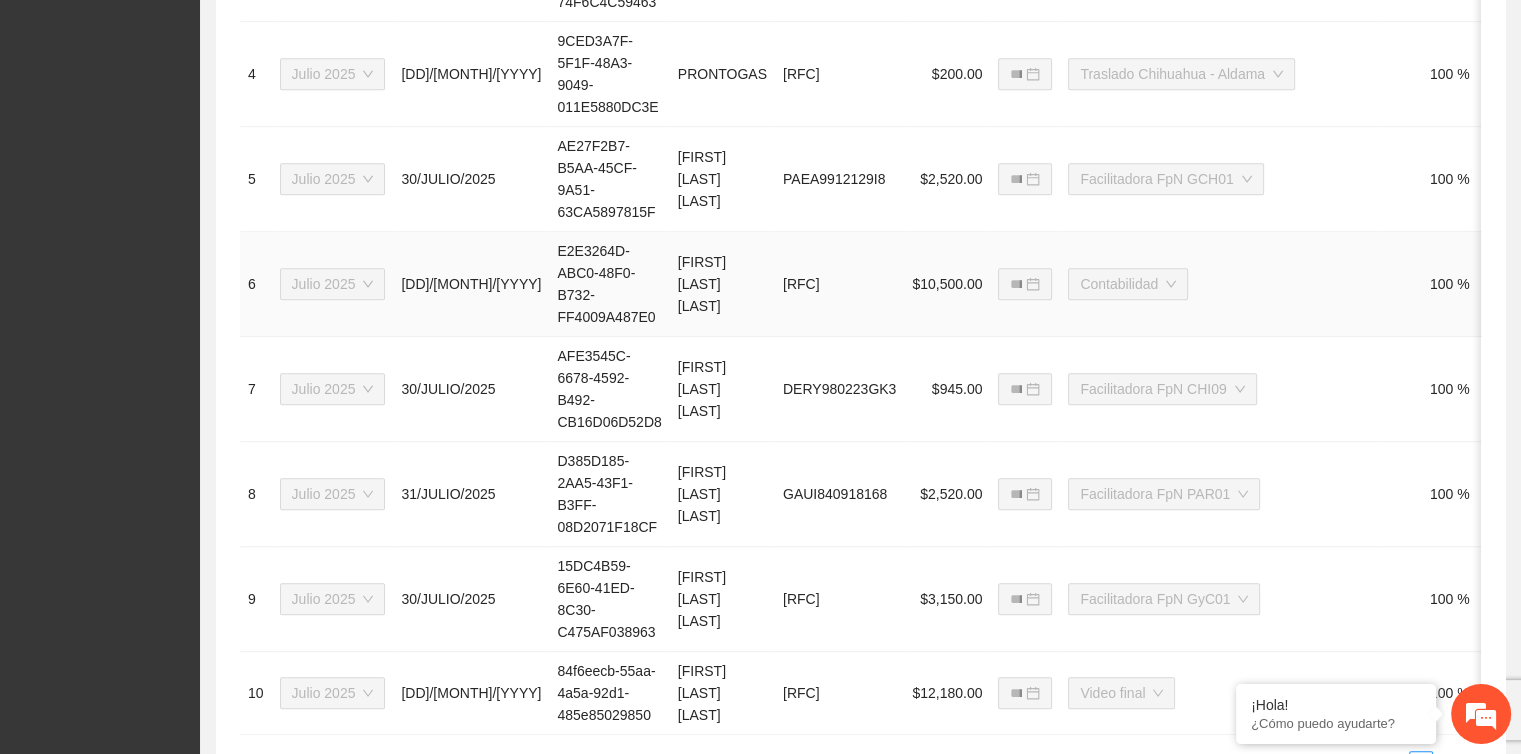 drag, startPoint x: 1292, startPoint y: 288, endPoint x: 1162, endPoint y: 321, distance: 134.12308 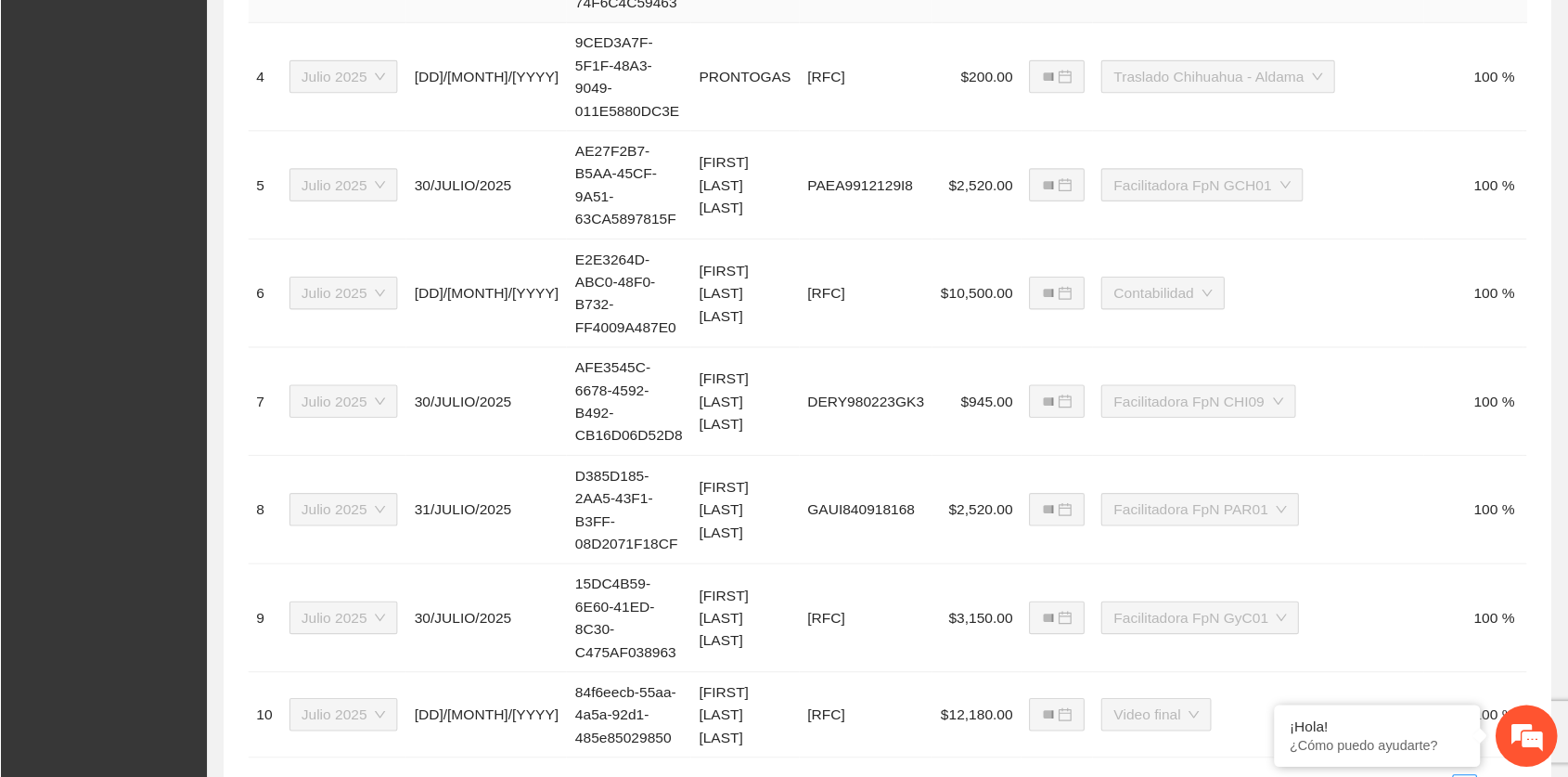 scroll, scrollTop: 1107, scrollLeft: 0, axis: vertical 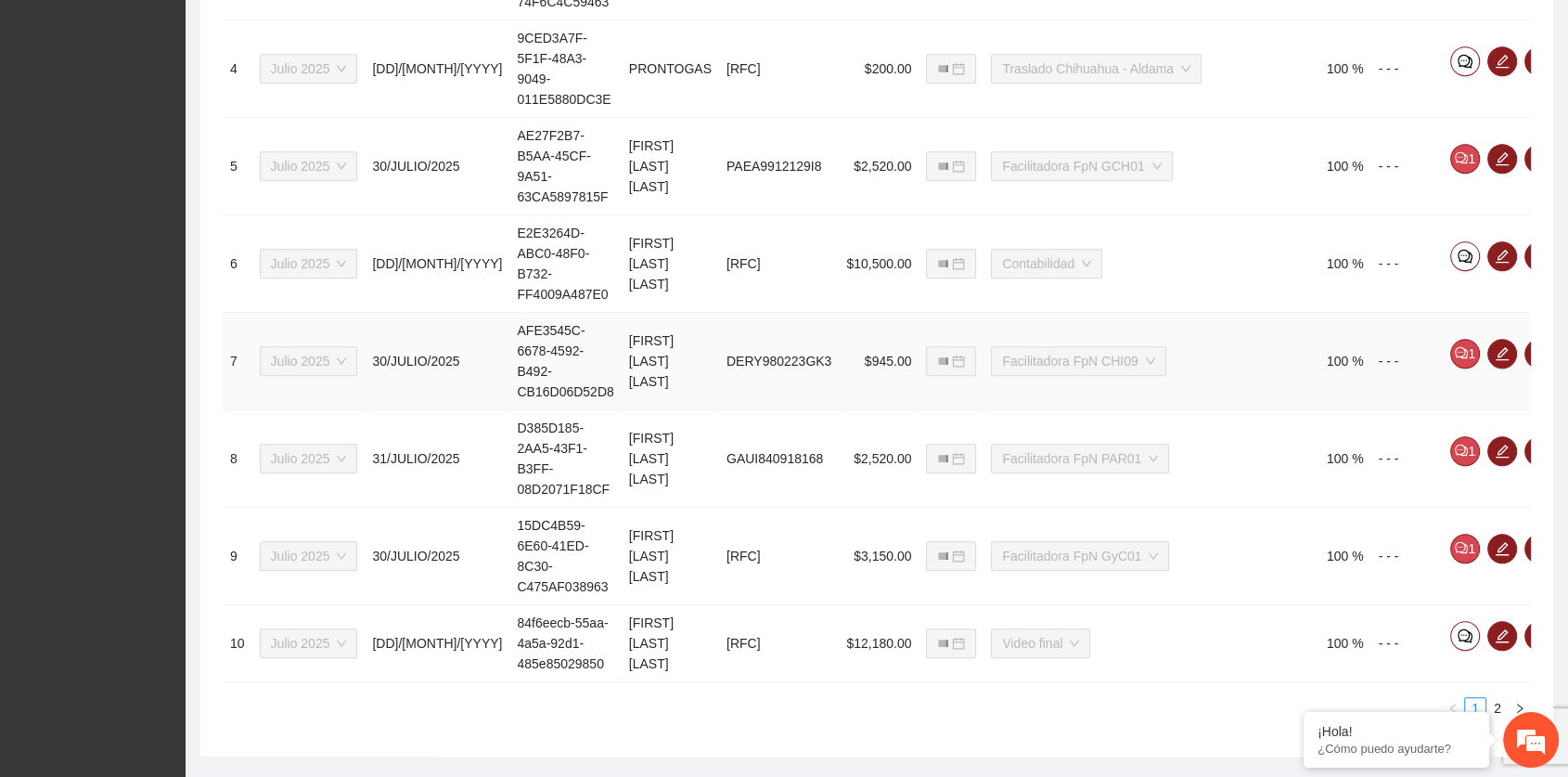 drag, startPoint x: 1325, startPoint y: 0, endPoint x: 1150, endPoint y: 405, distance: 441.19157 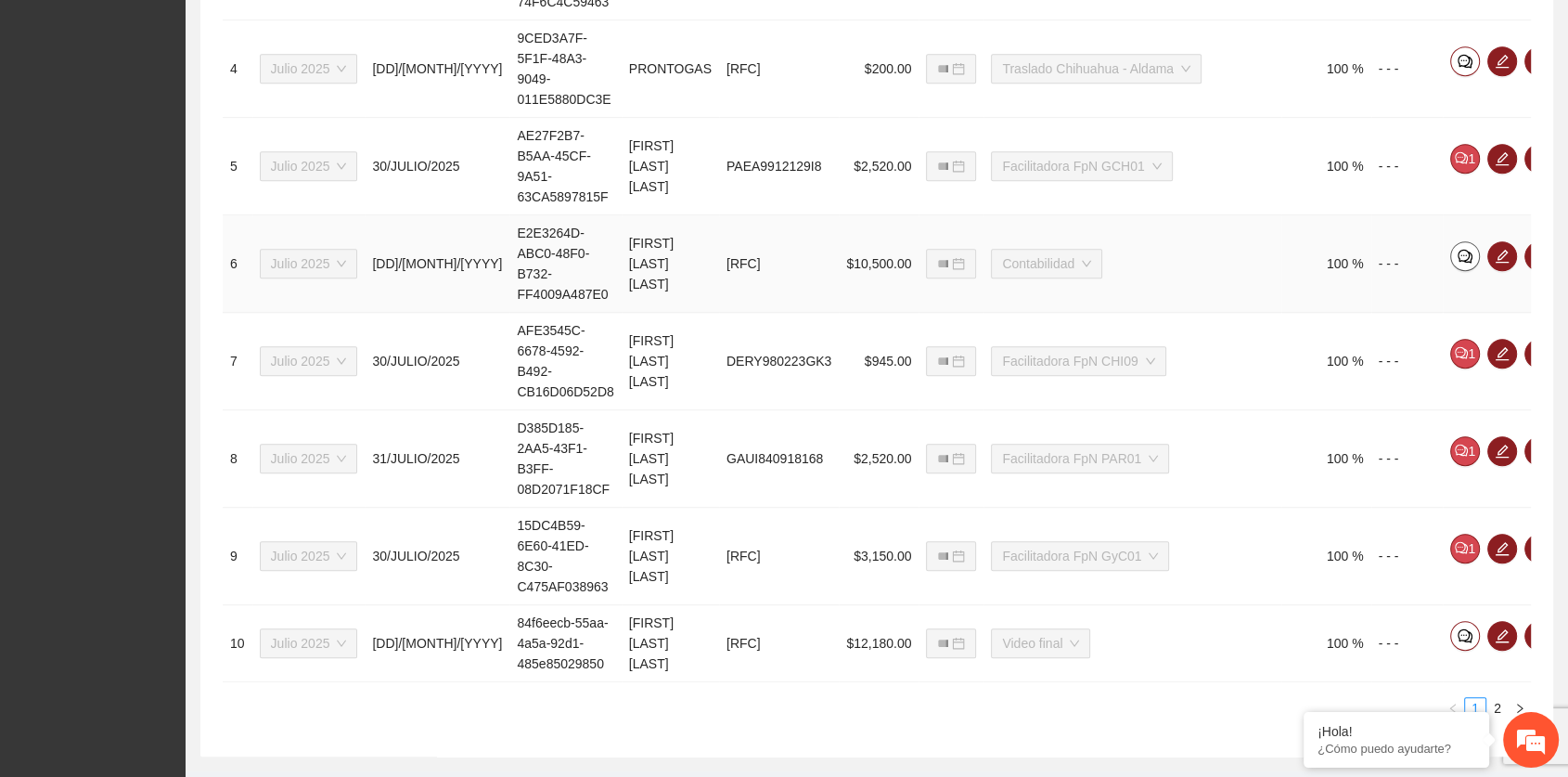 click 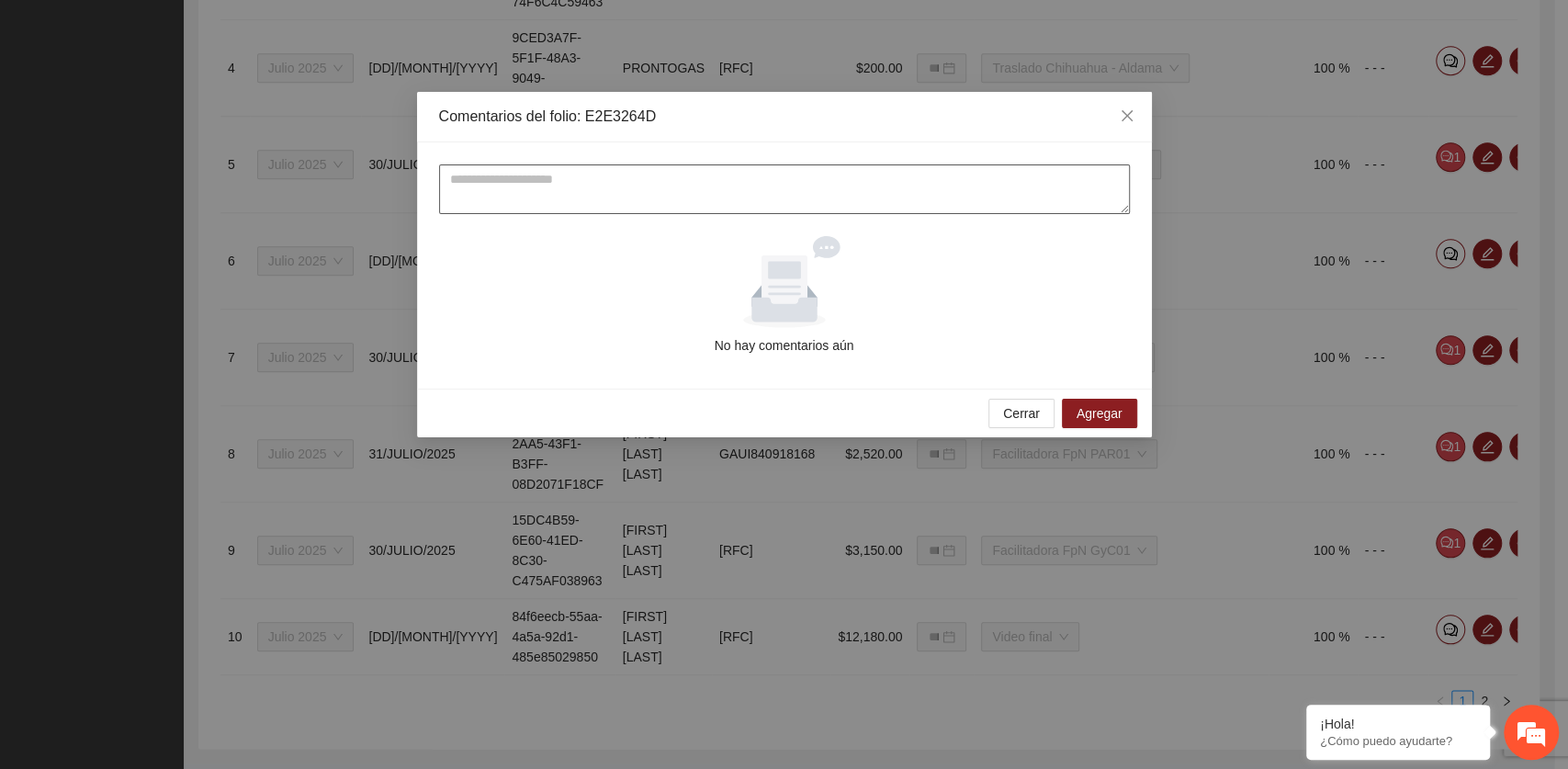 click at bounding box center (784, 189) 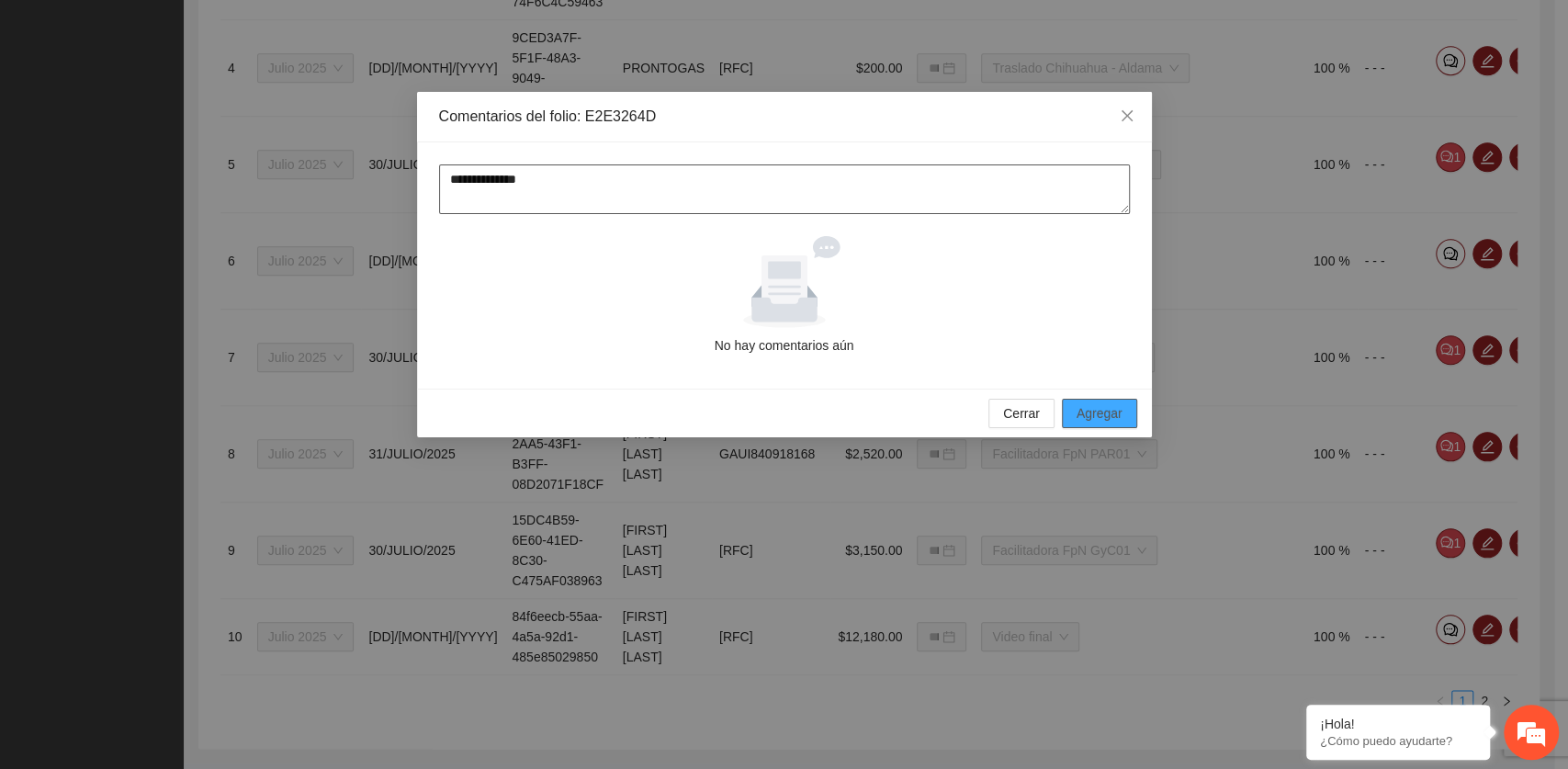 type on "**********" 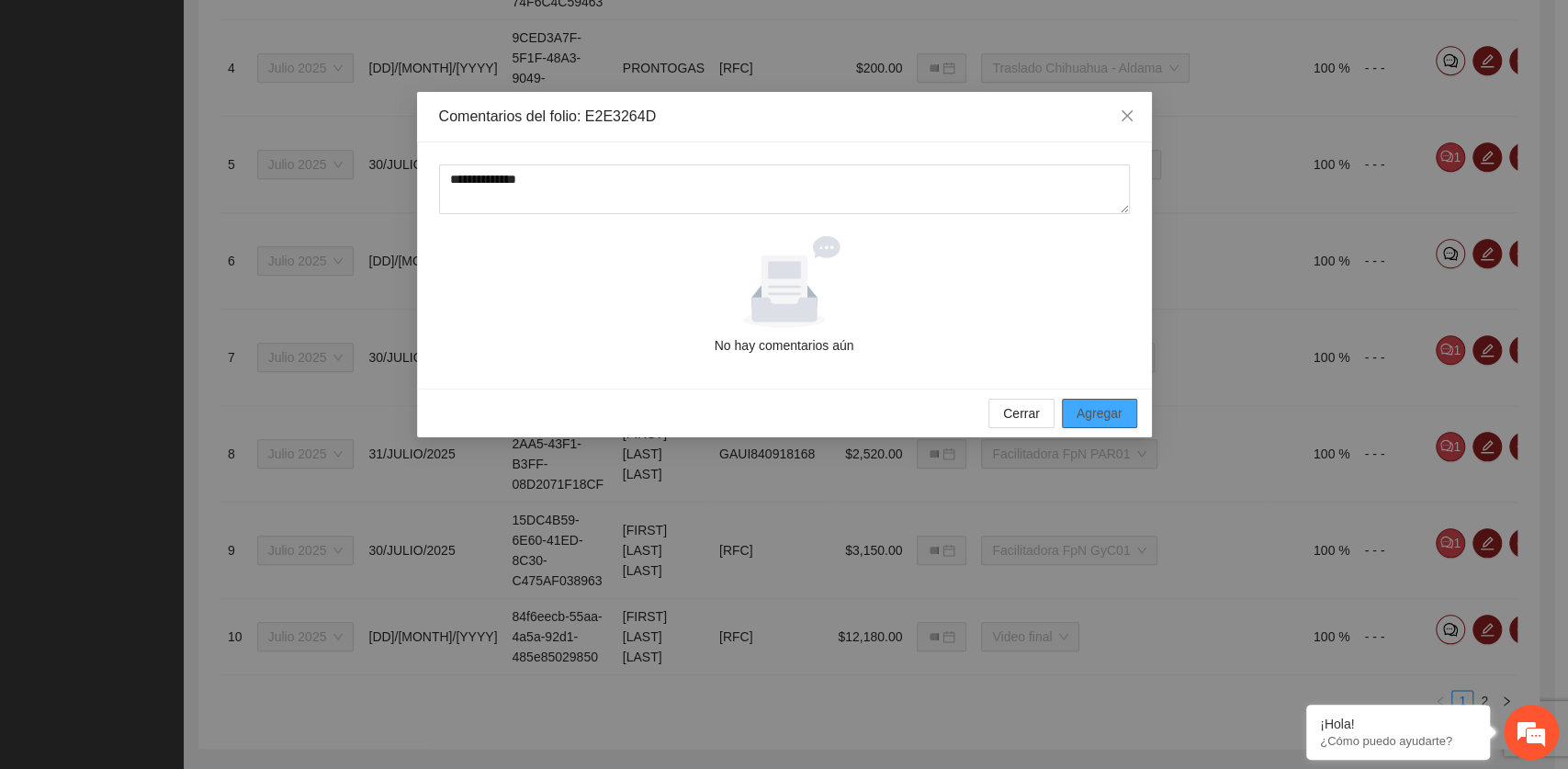 click on "Agregar" at bounding box center [1100, 413] 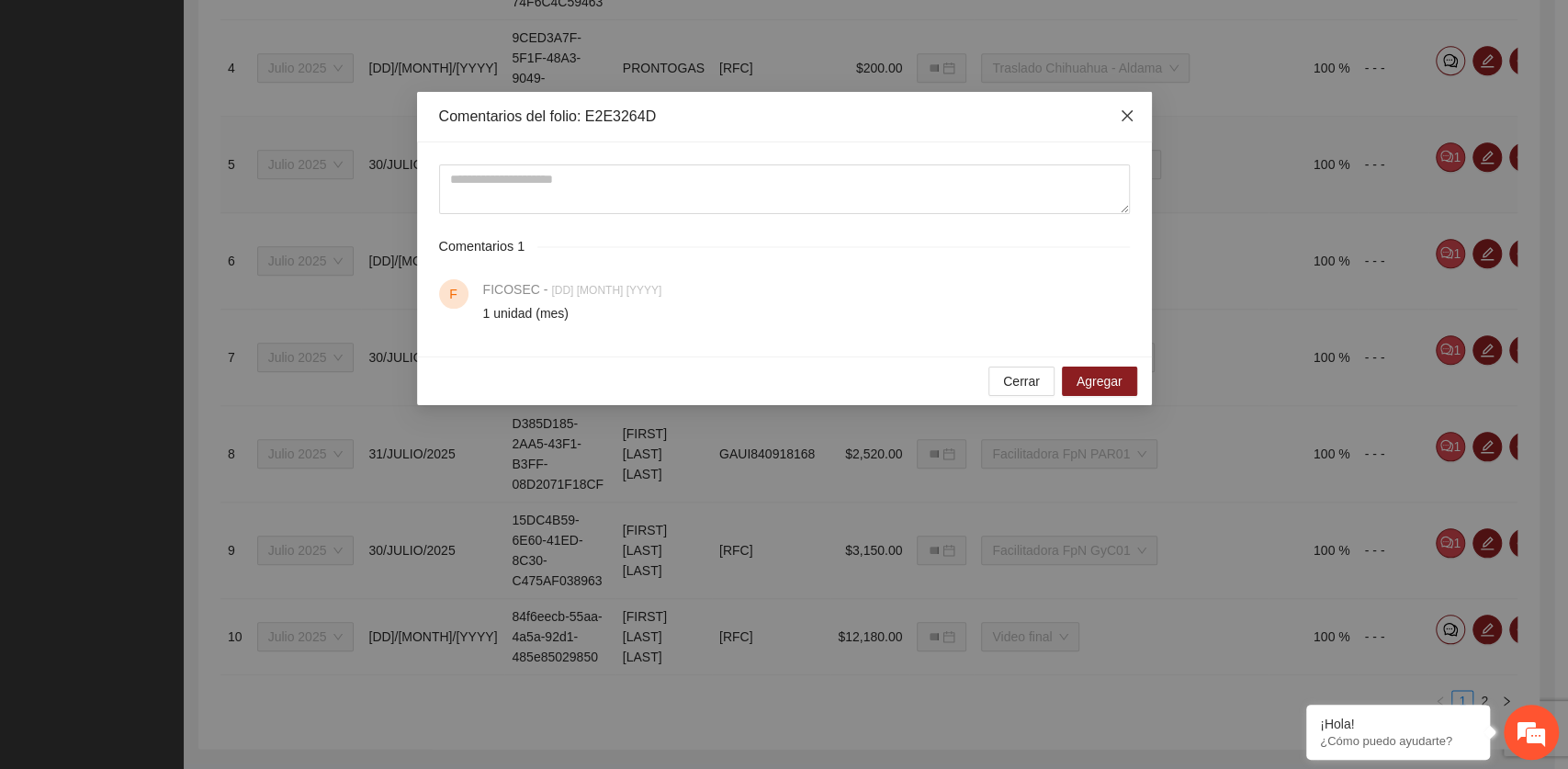 click 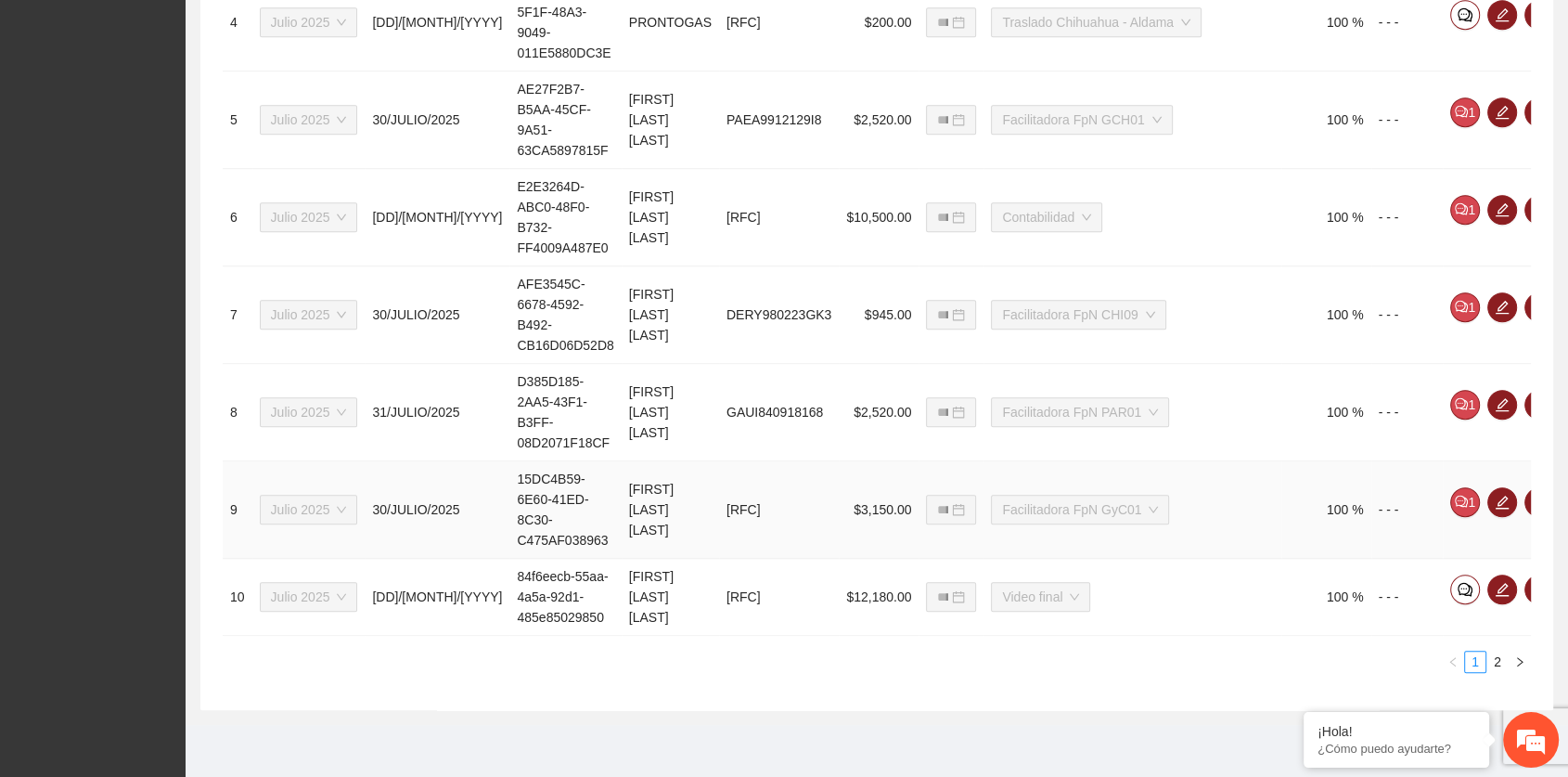 scroll, scrollTop: 1171, scrollLeft: 0, axis: vertical 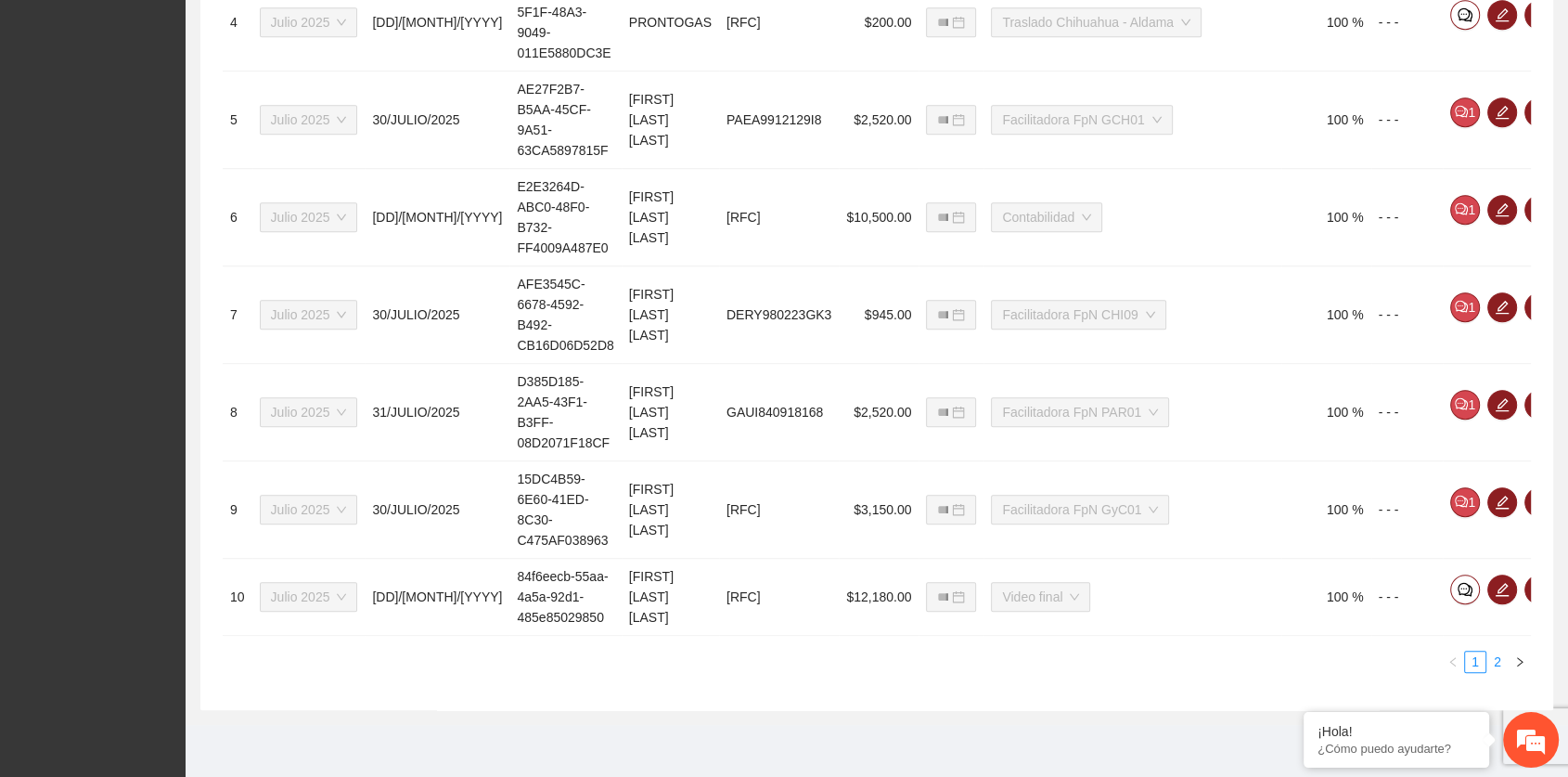 click on "2" at bounding box center (1497, 662) 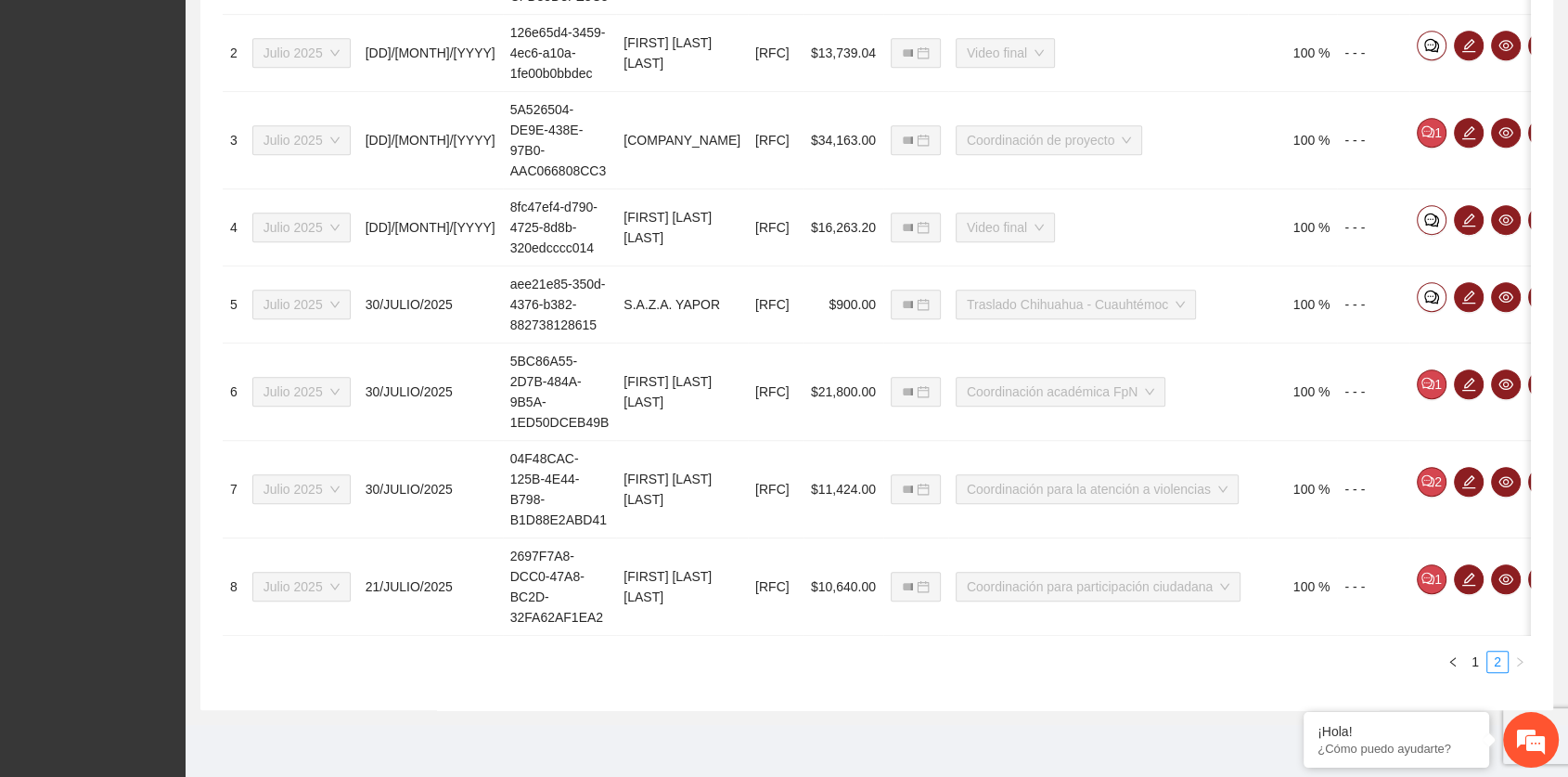 scroll, scrollTop: 1032, scrollLeft: 0, axis: vertical 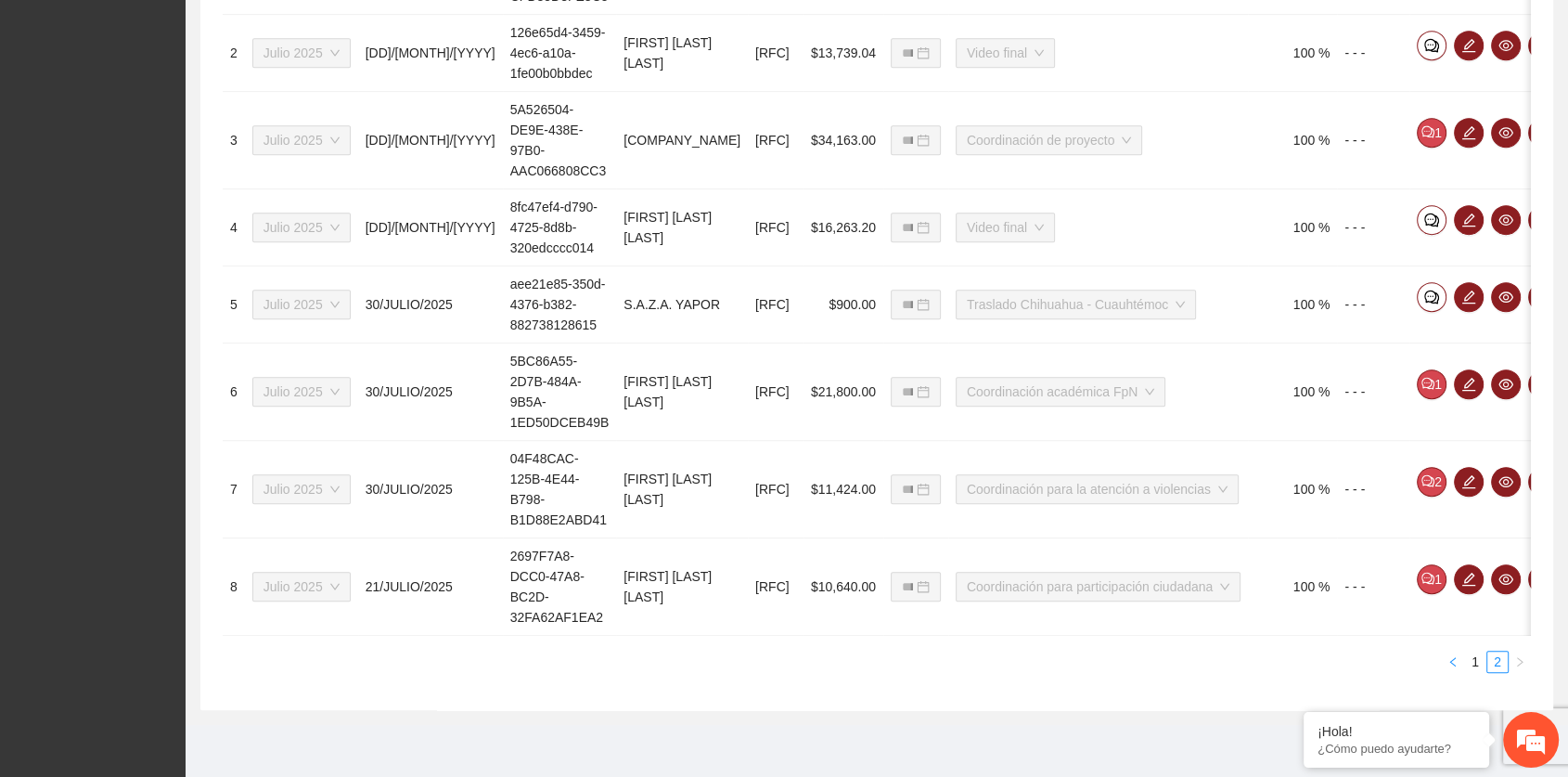 click 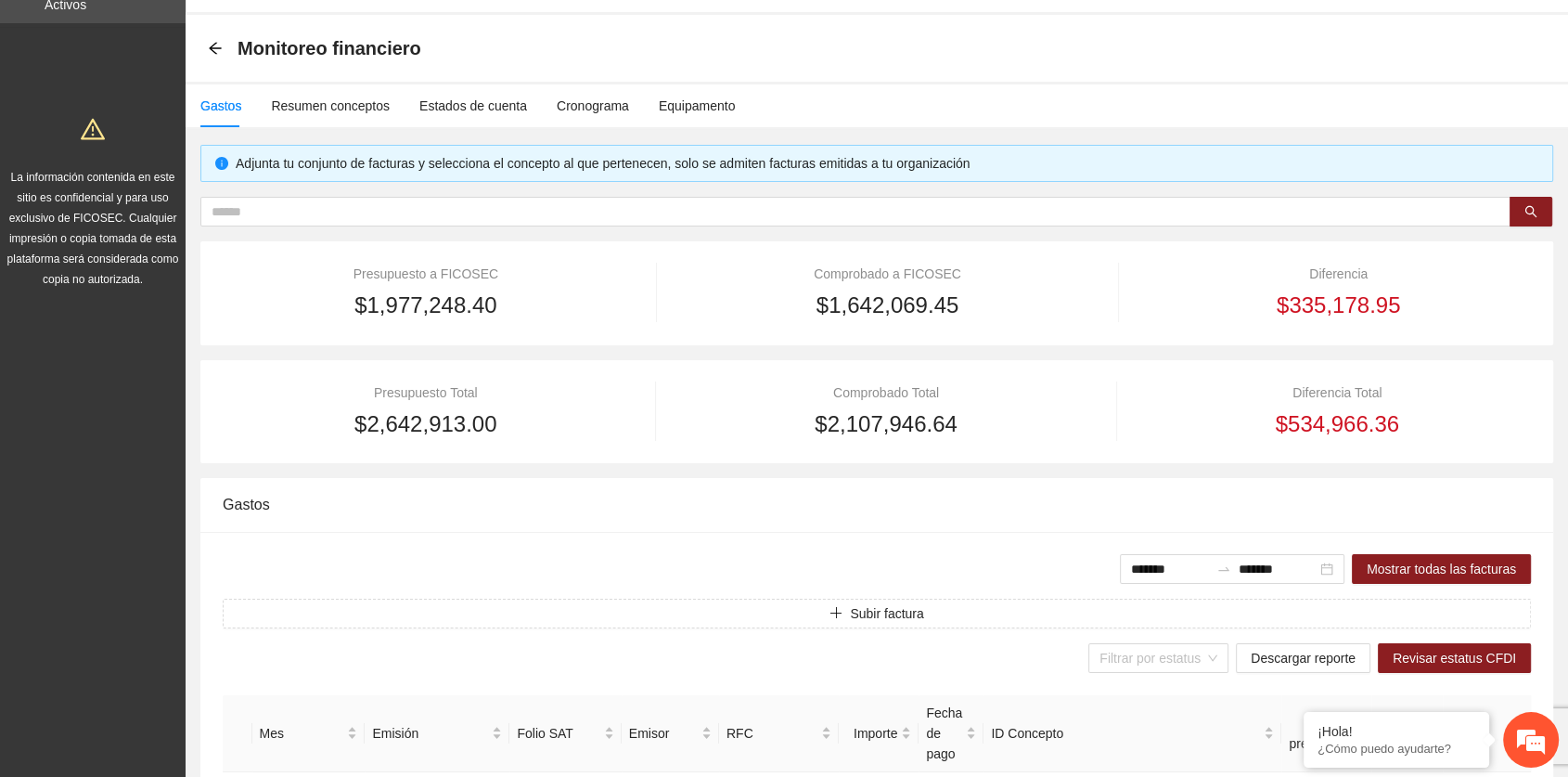 scroll, scrollTop: 0, scrollLeft: 0, axis: both 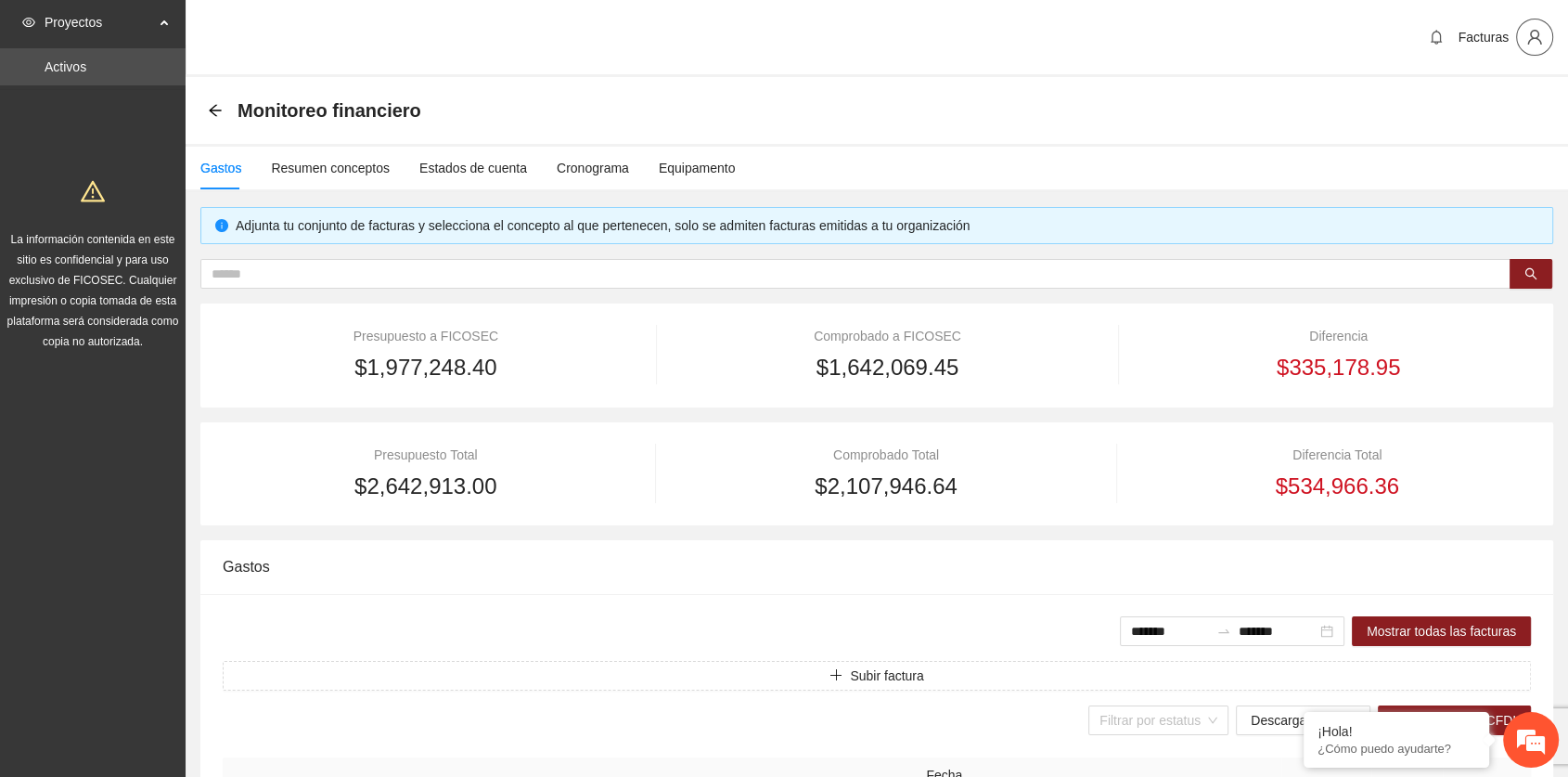 click 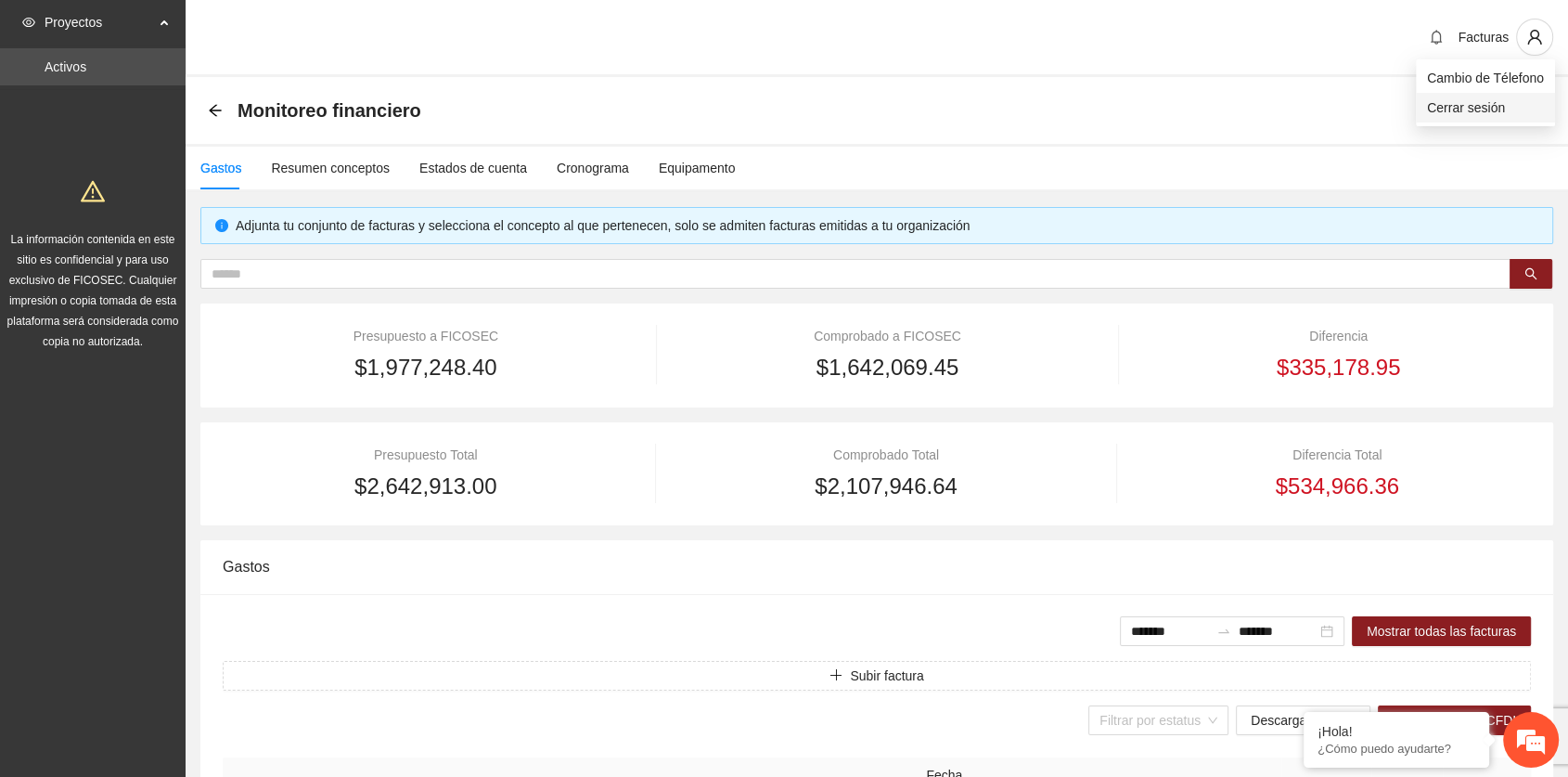 click on "Cerrar sesión" at bounding box center (1485, 108) 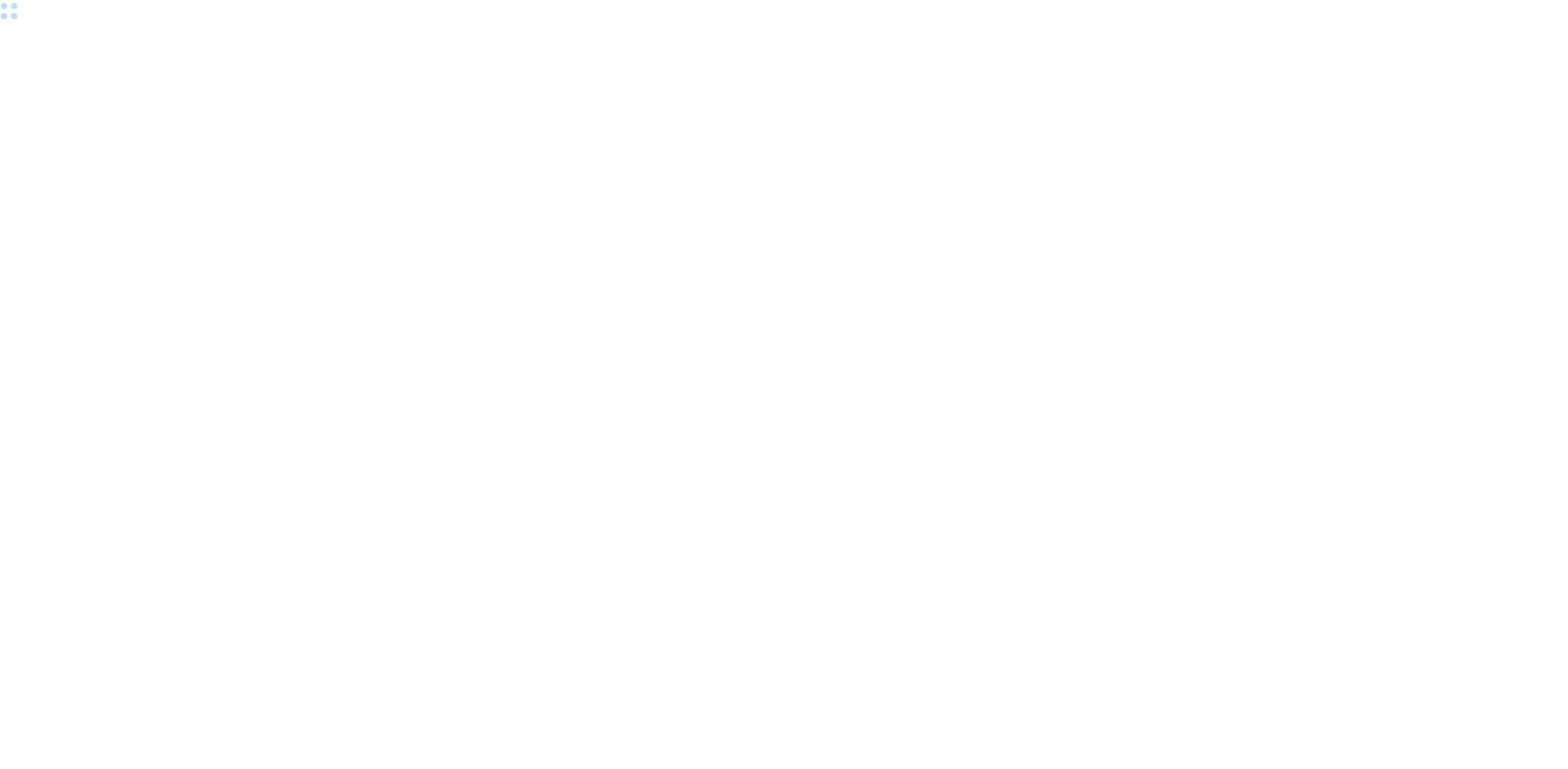 scroll, scrollTop: 0, scrollLeft: 0, axis: both 